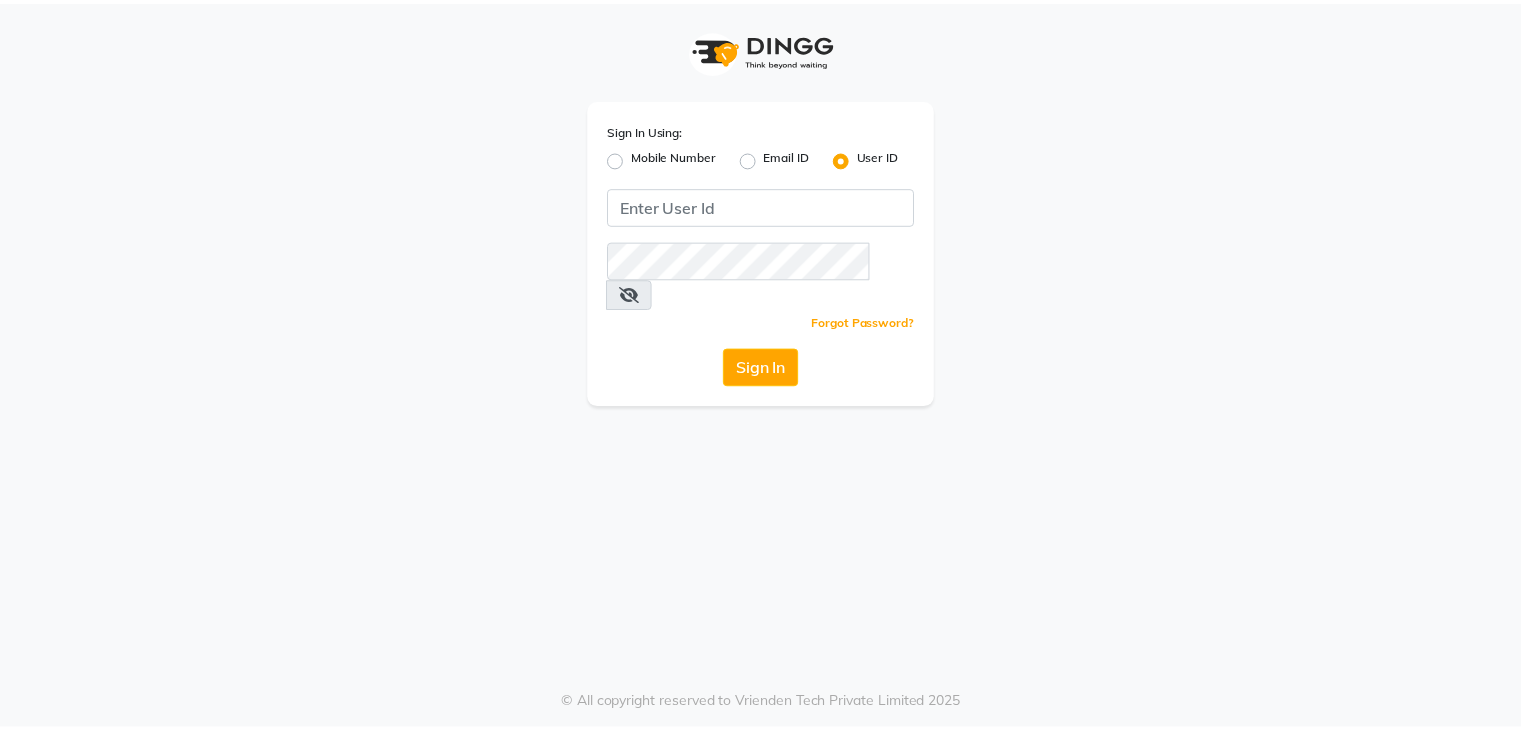 scroll, scrollTop: 0, scrollLeft: 0, axis: both 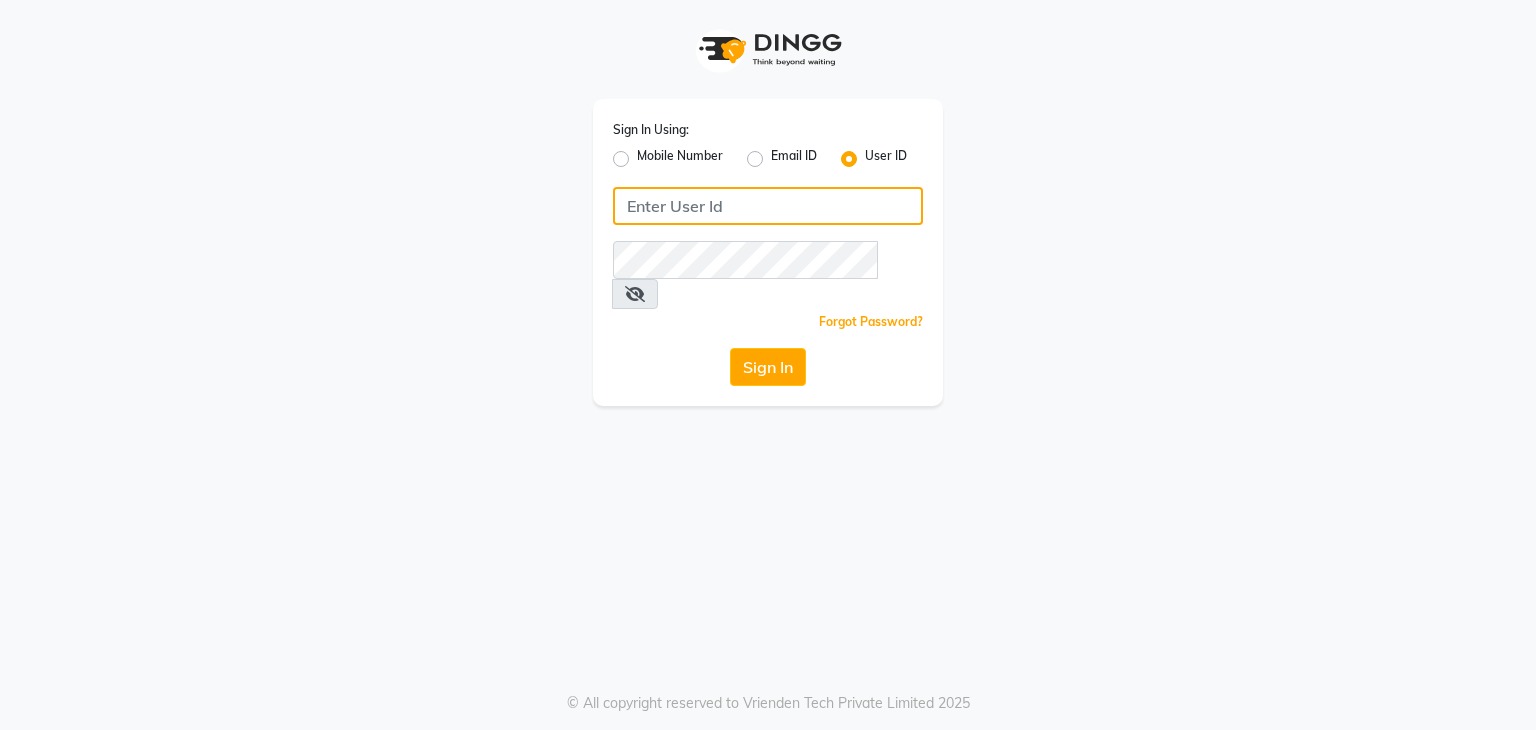 click 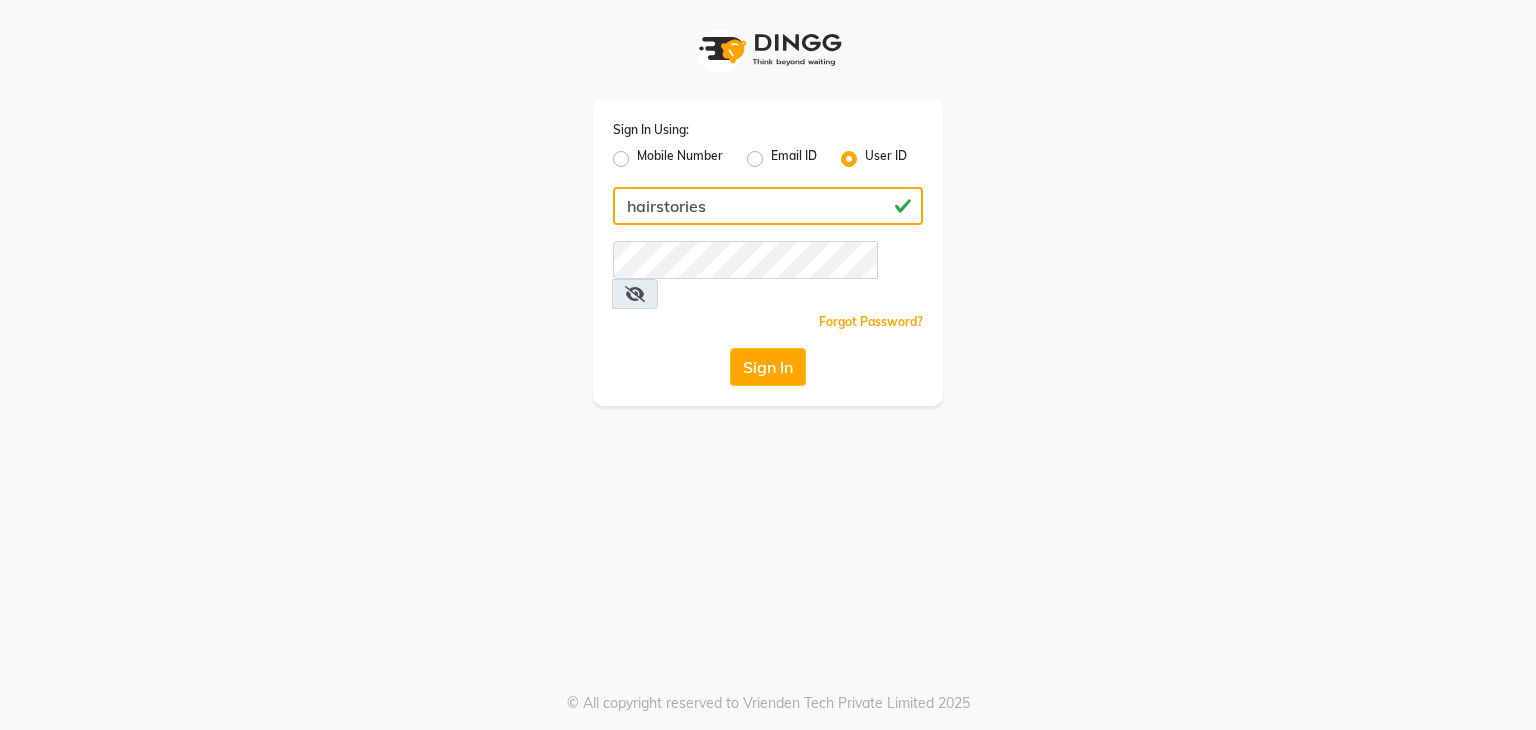 type on "hairstories" 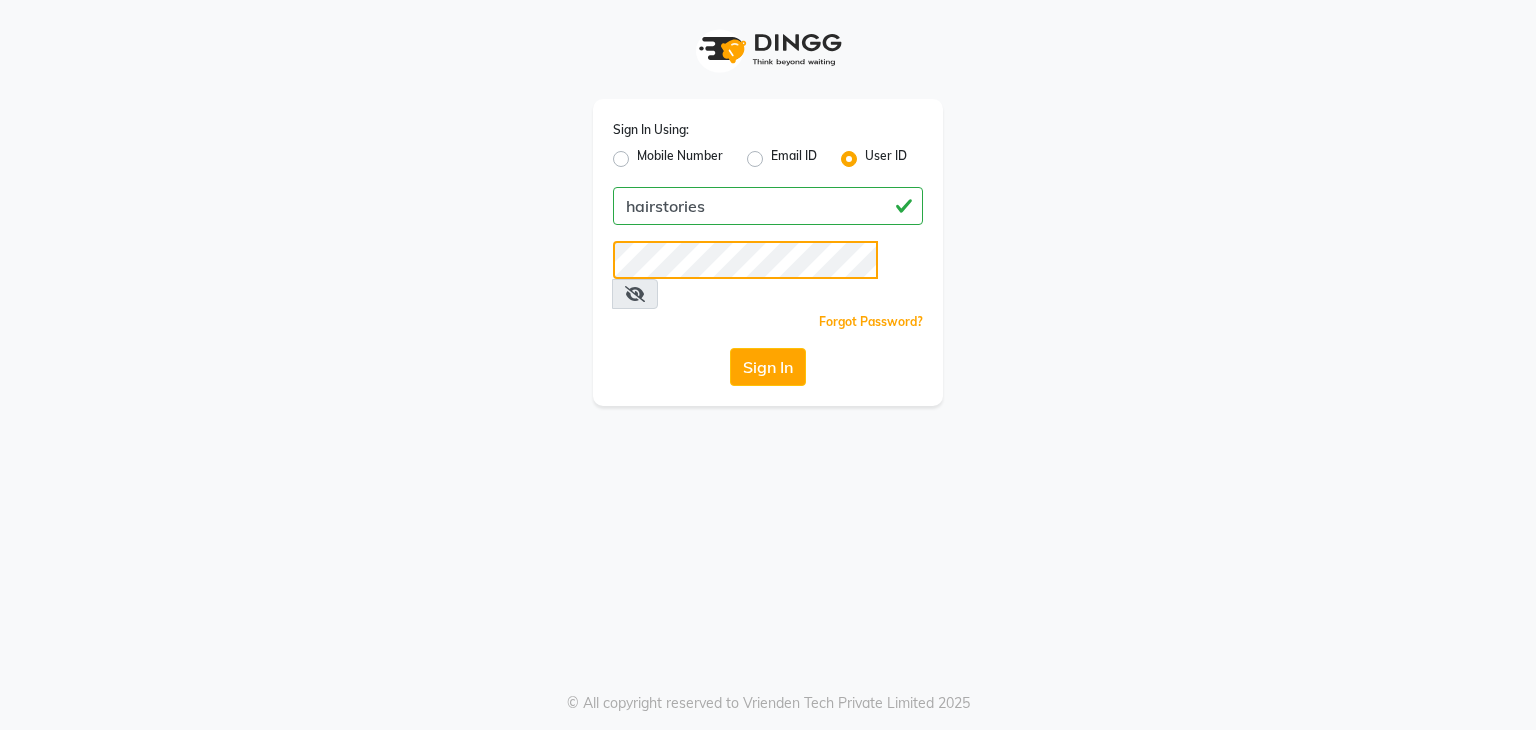 click on "Sign In" 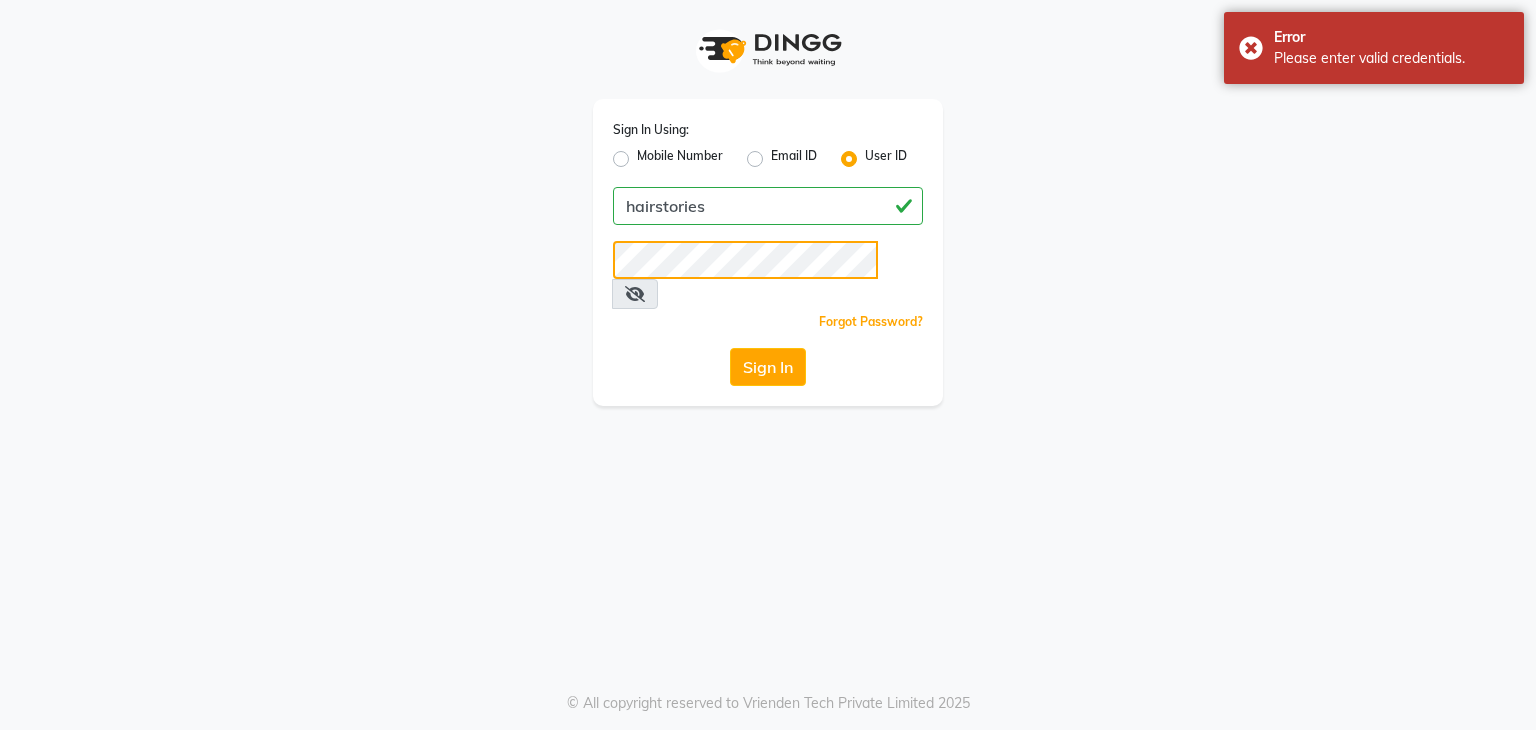 click on "Sign In" 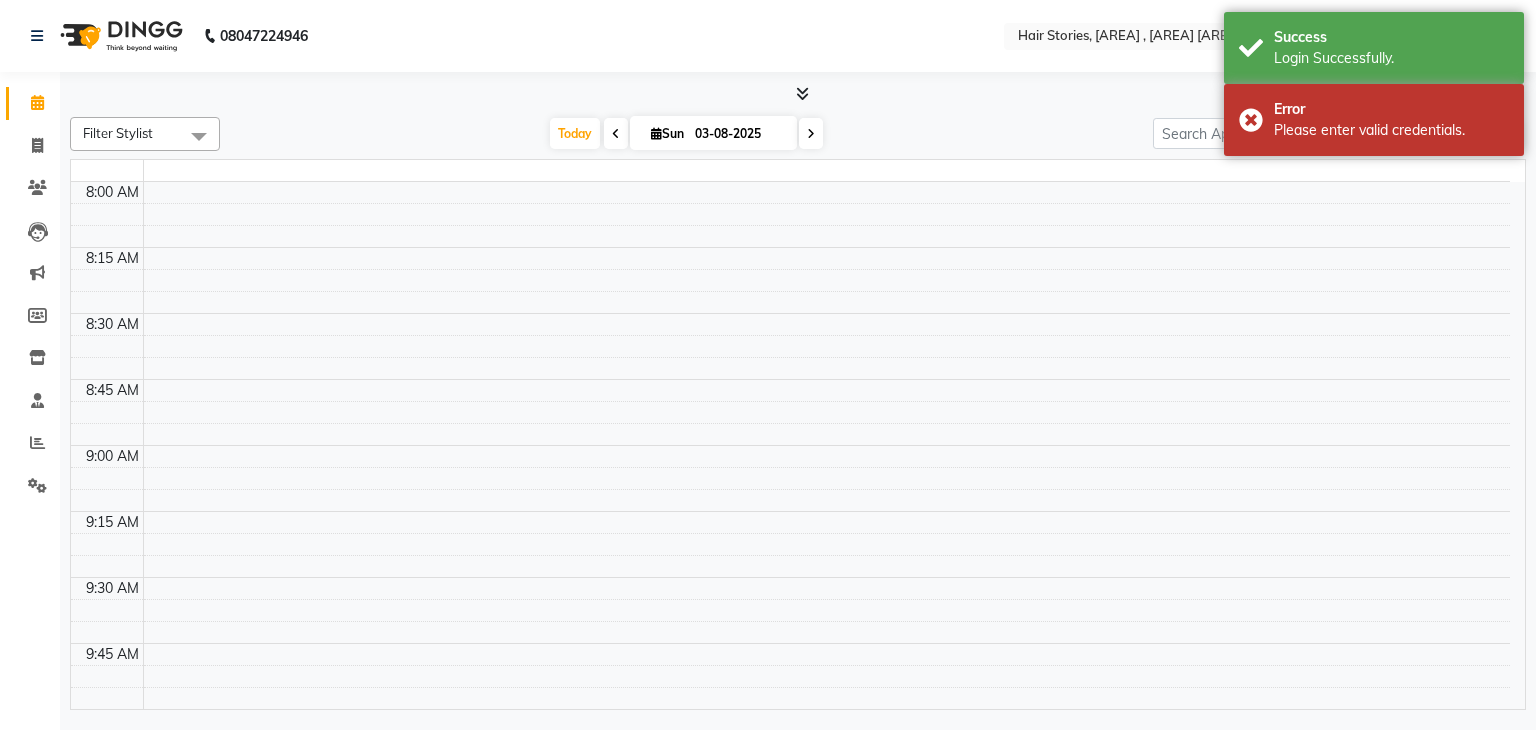 select on "en" 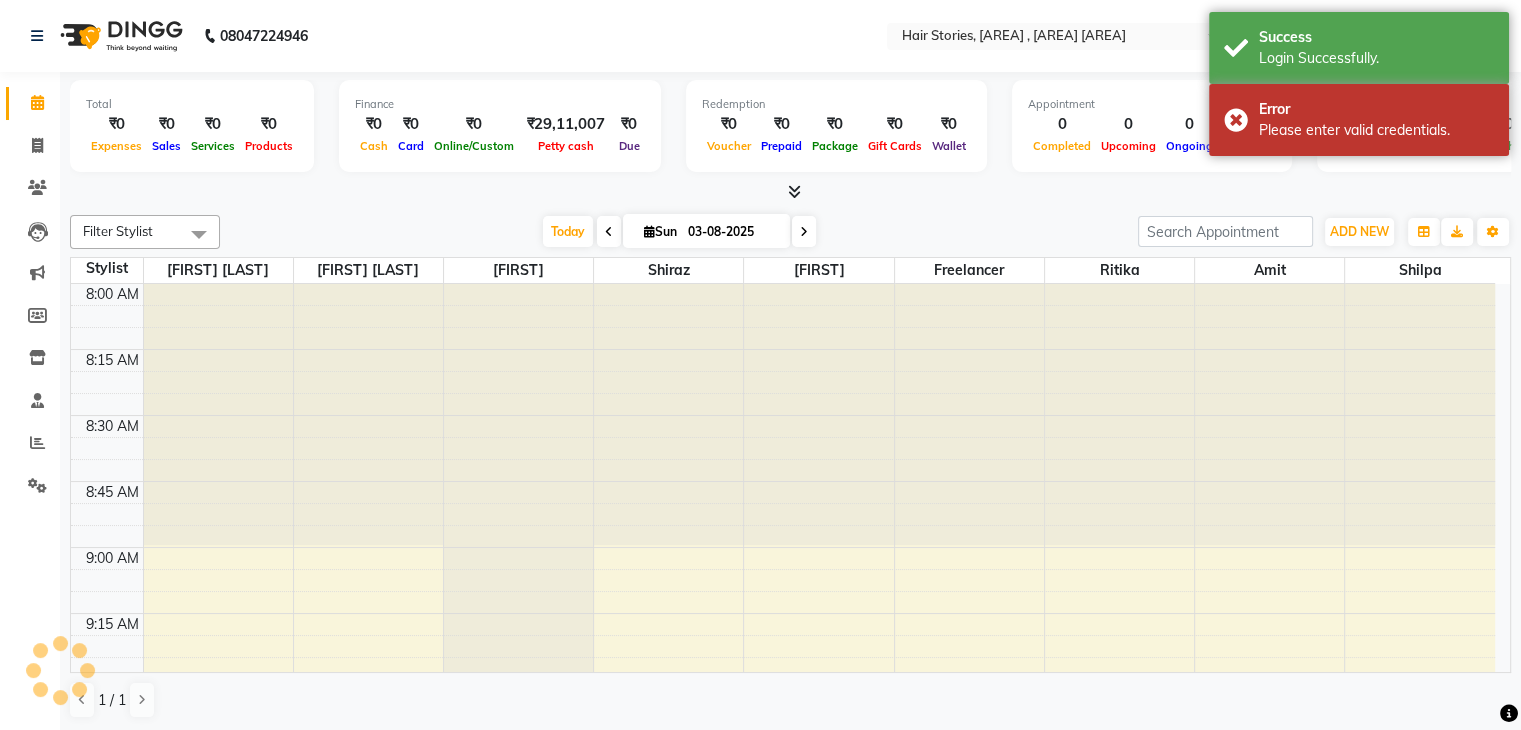 scroll, scrollTop: 1571, scrollLeft: 0, axis: vertical 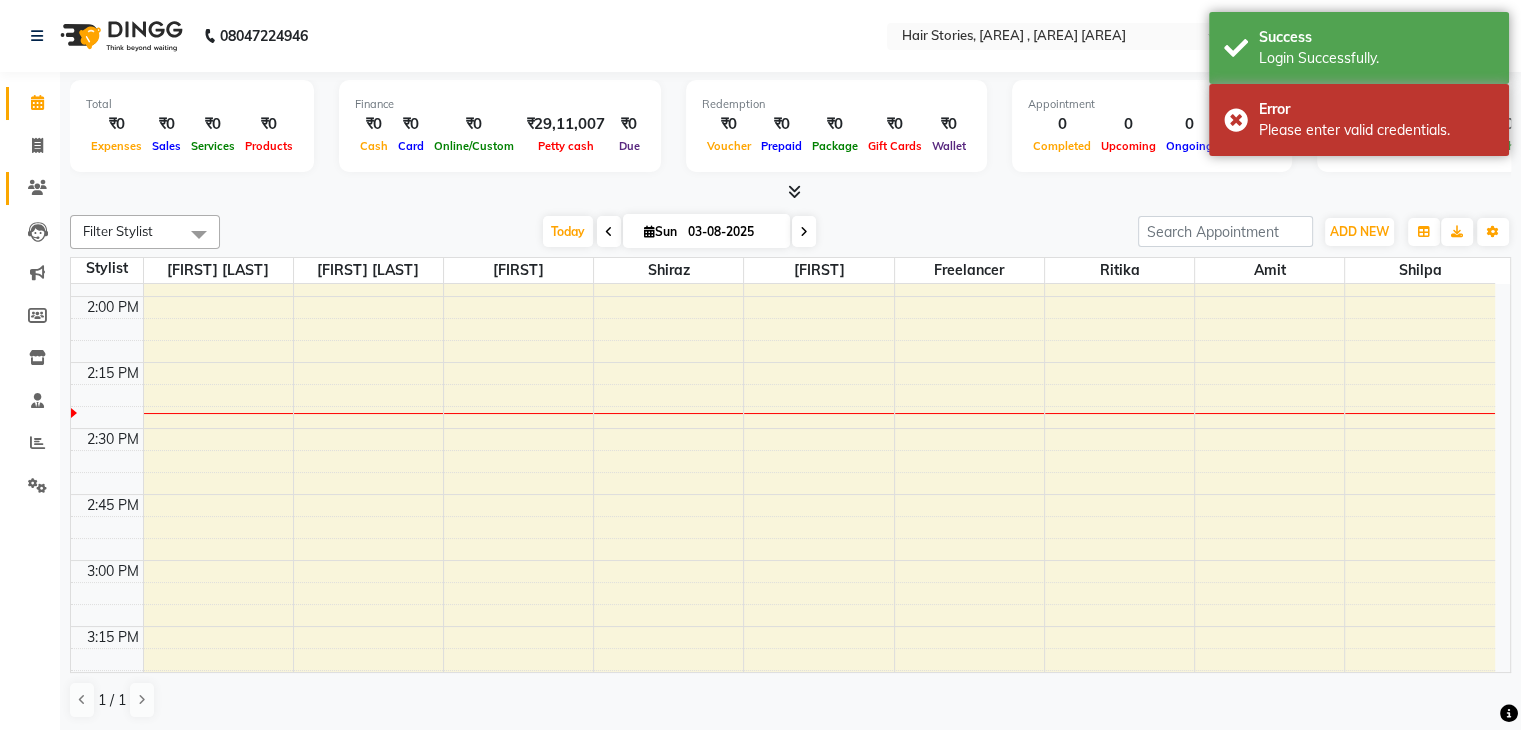 click 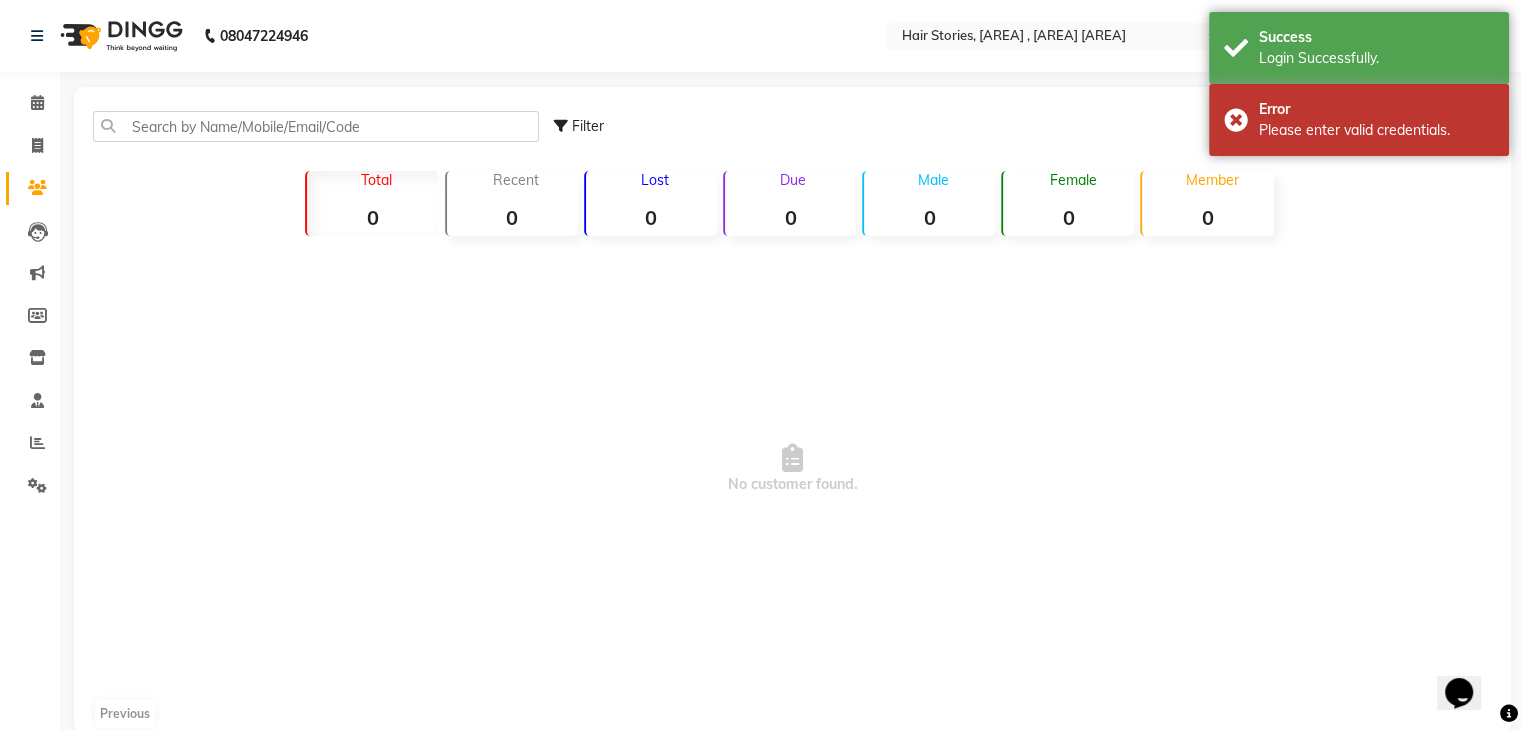 scroll, scrollTop: 0, scrollLeft: 0, axis: both 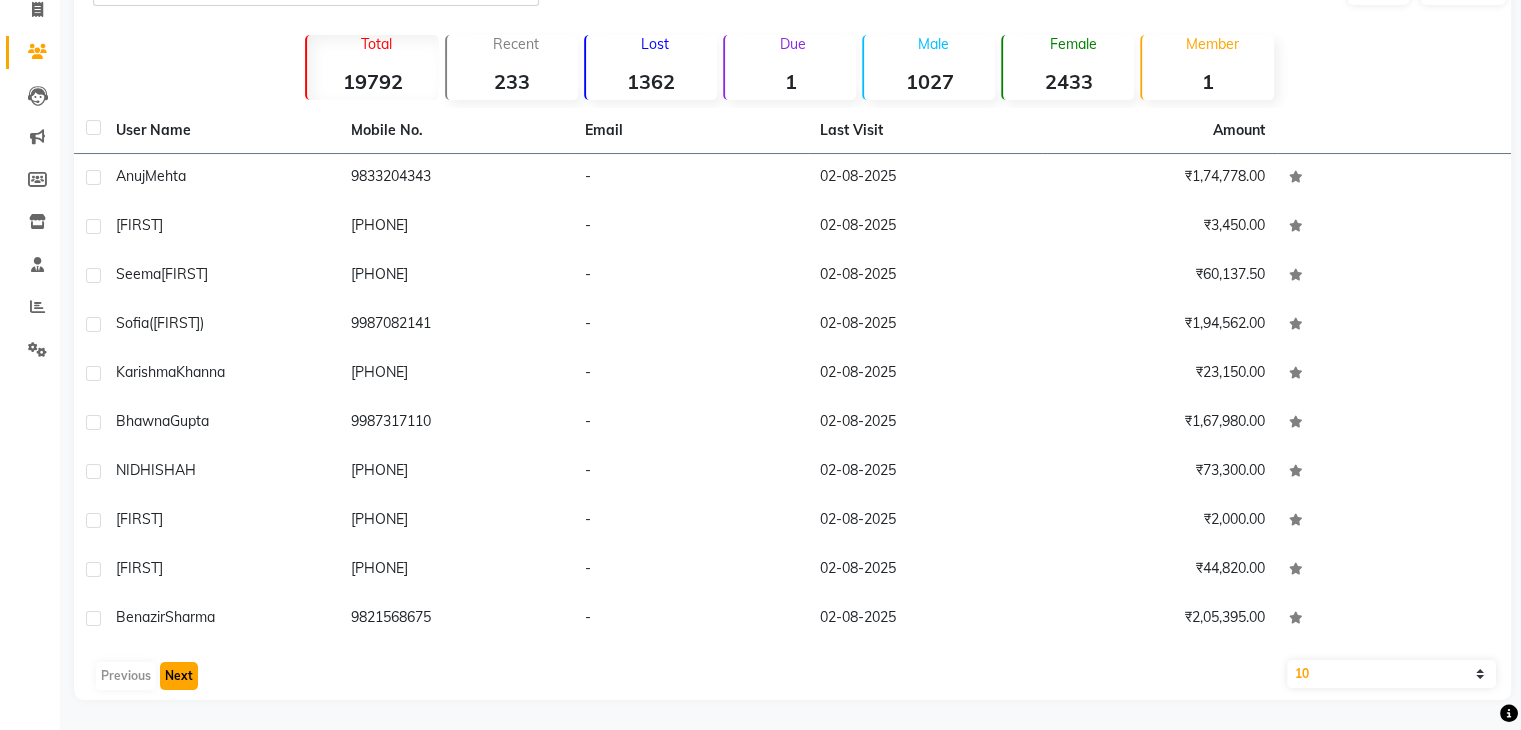 click on "Next" 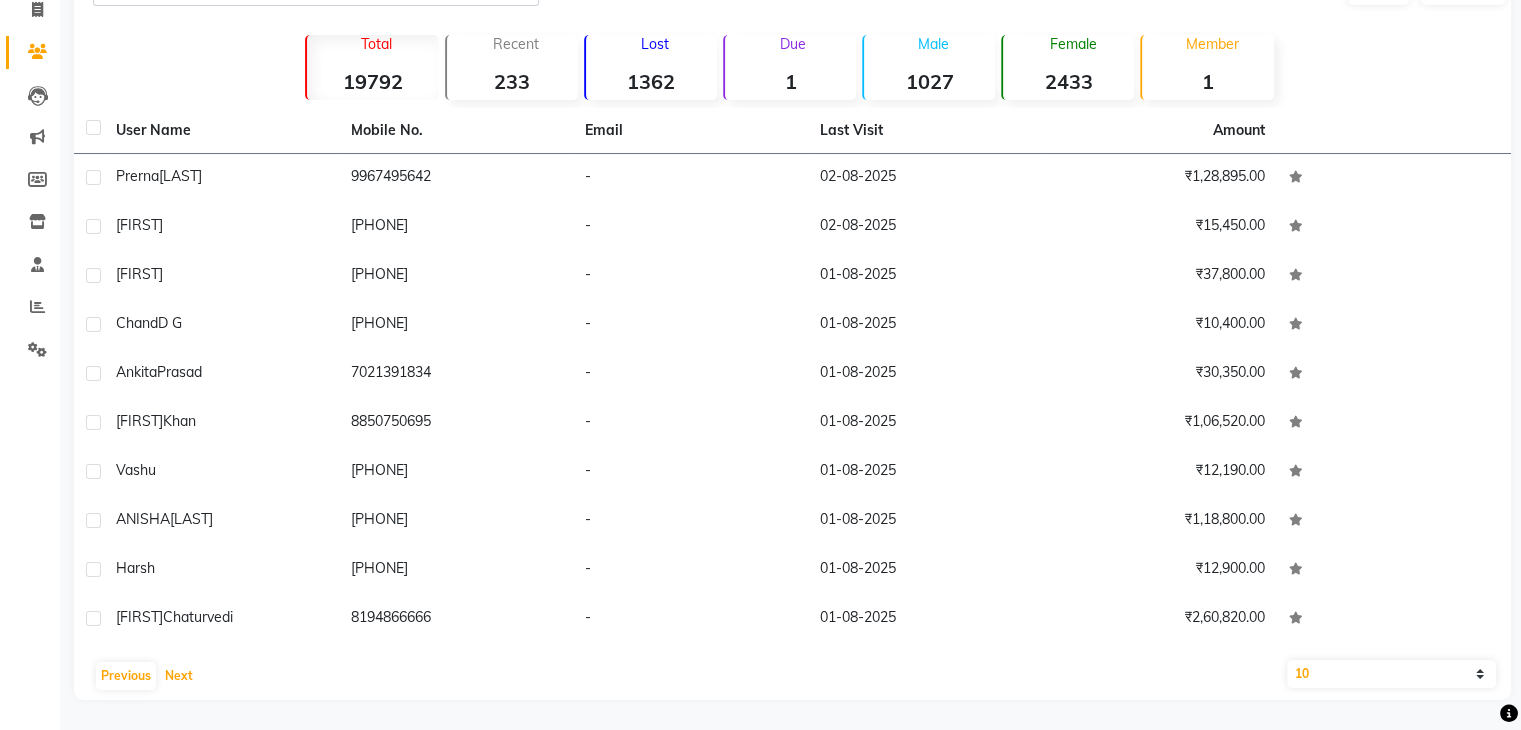 scroll, scrollTop: 0, scrollLeft: 0, axis: both 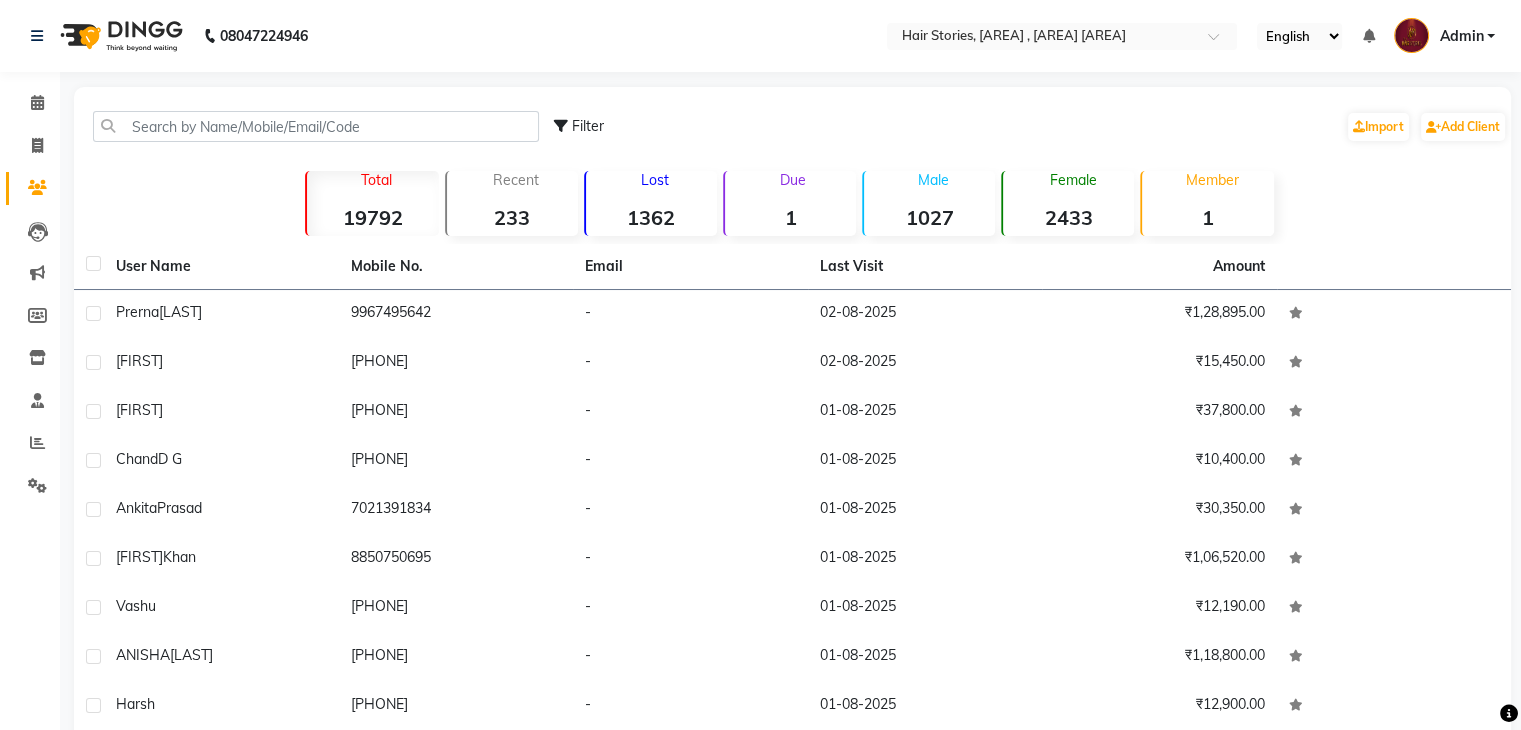 click on "Clients" 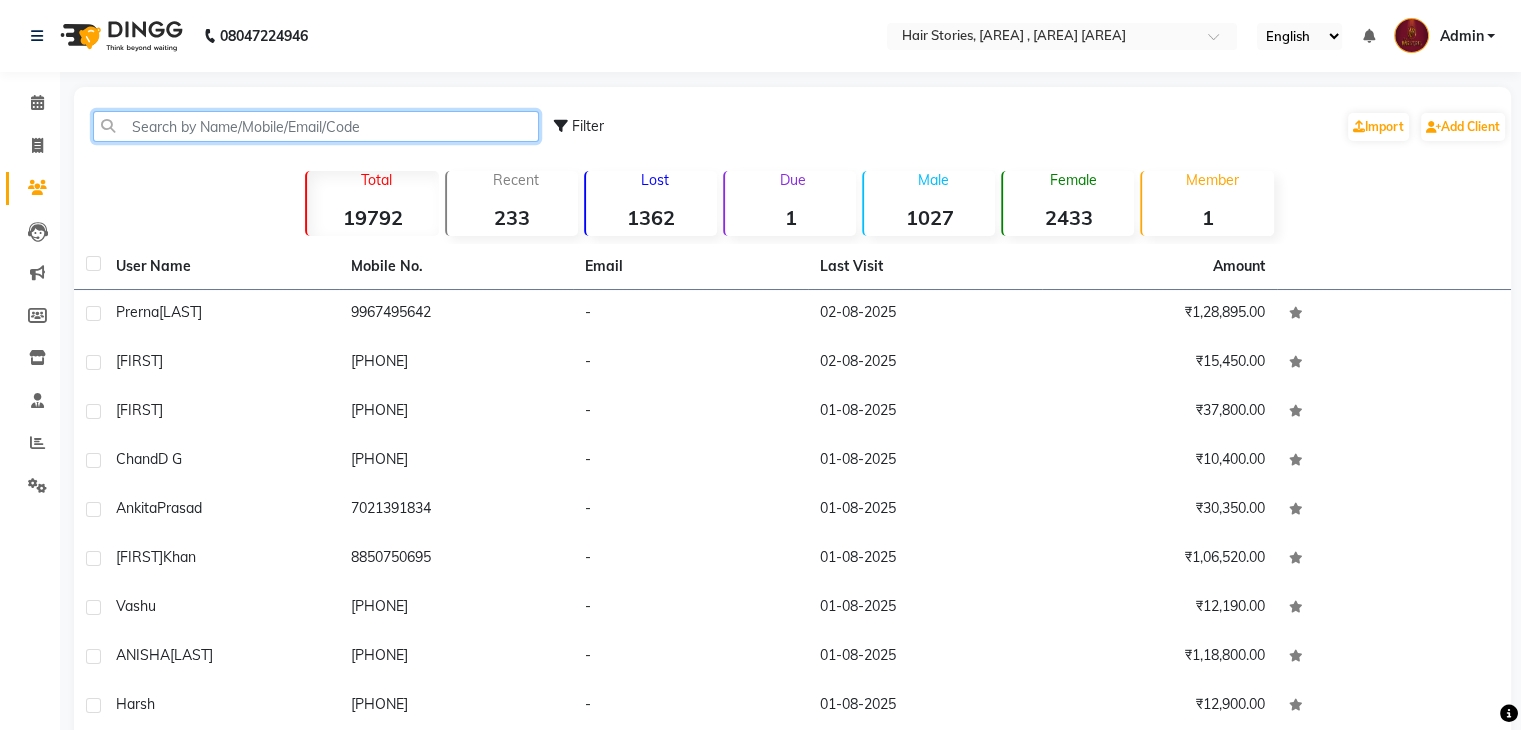 click 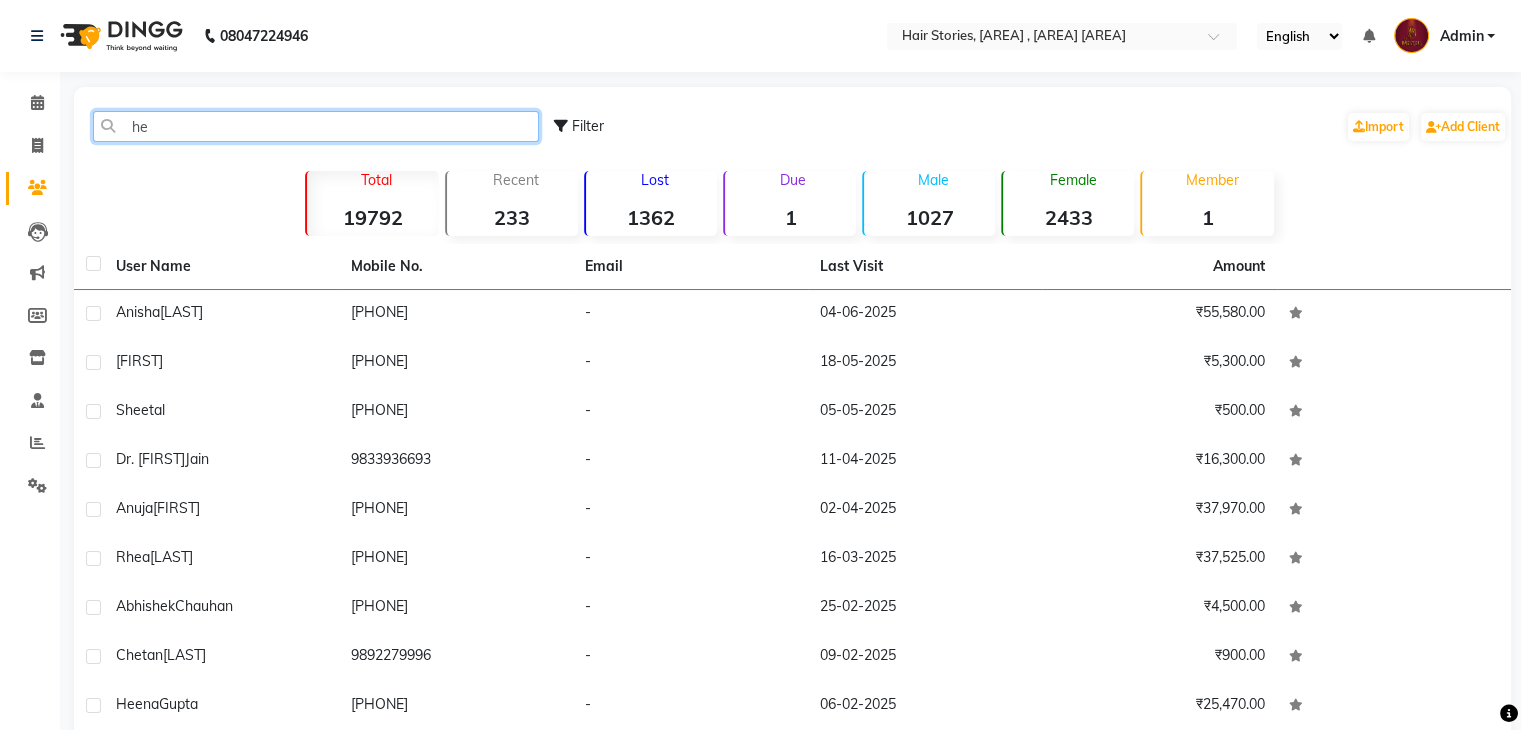 type on "h" 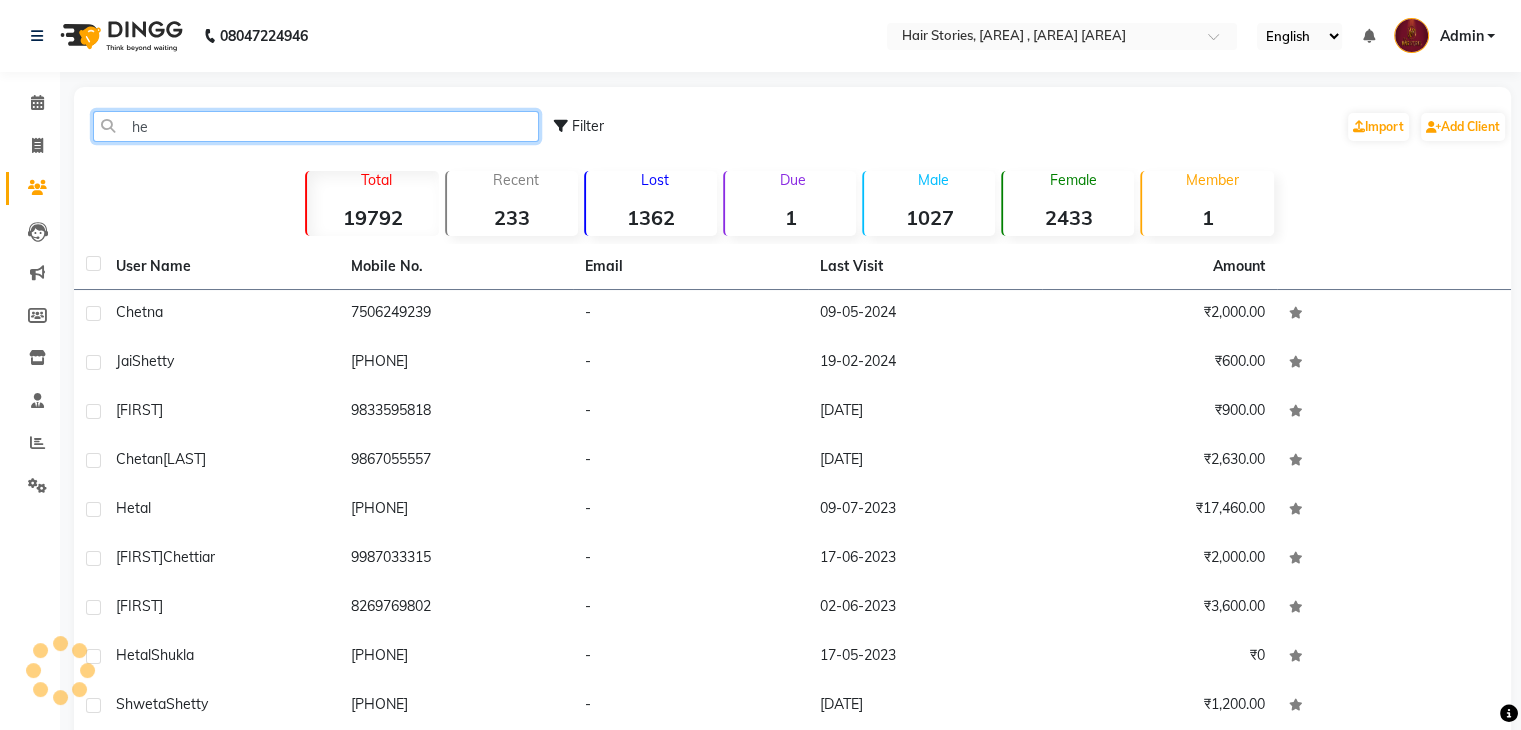 type on "h" 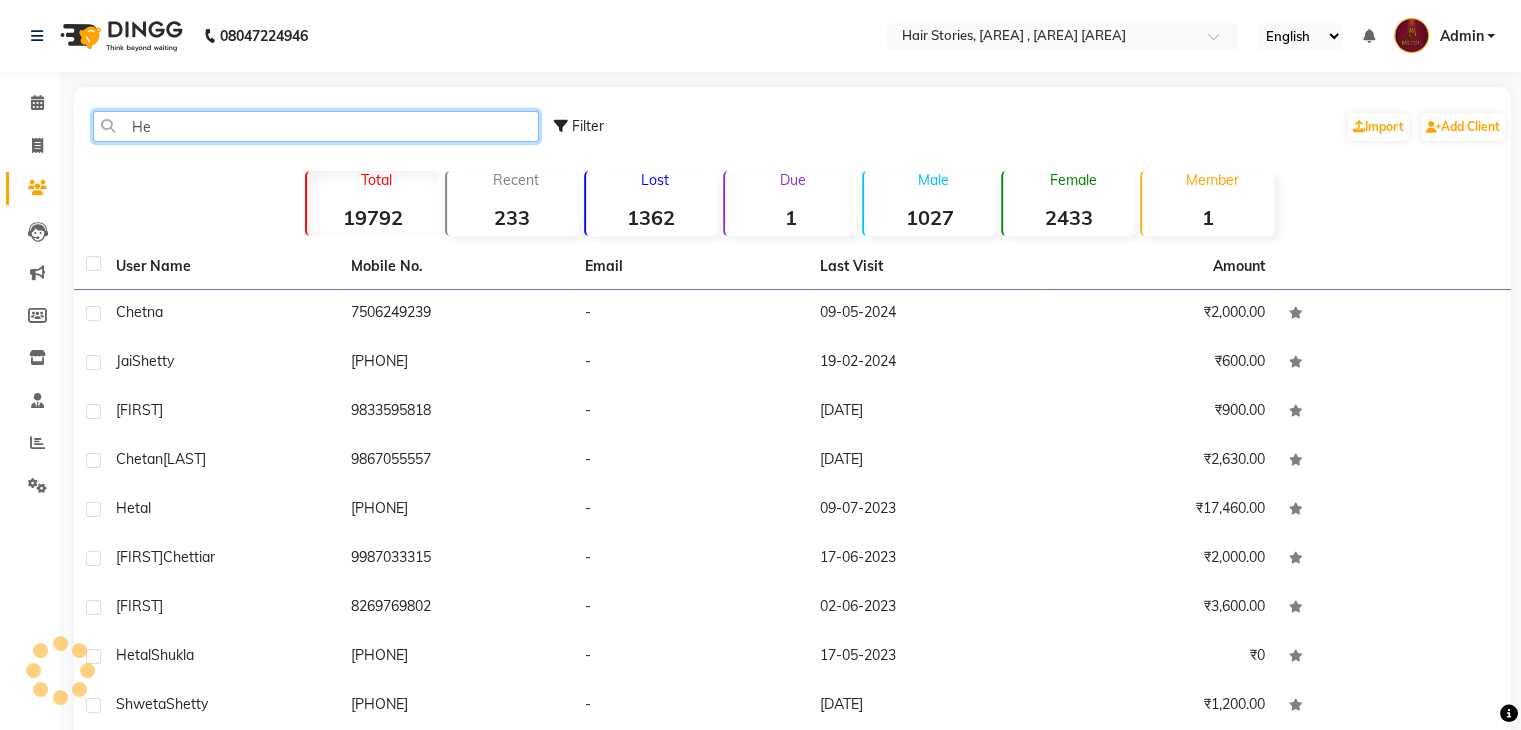 type on "H" 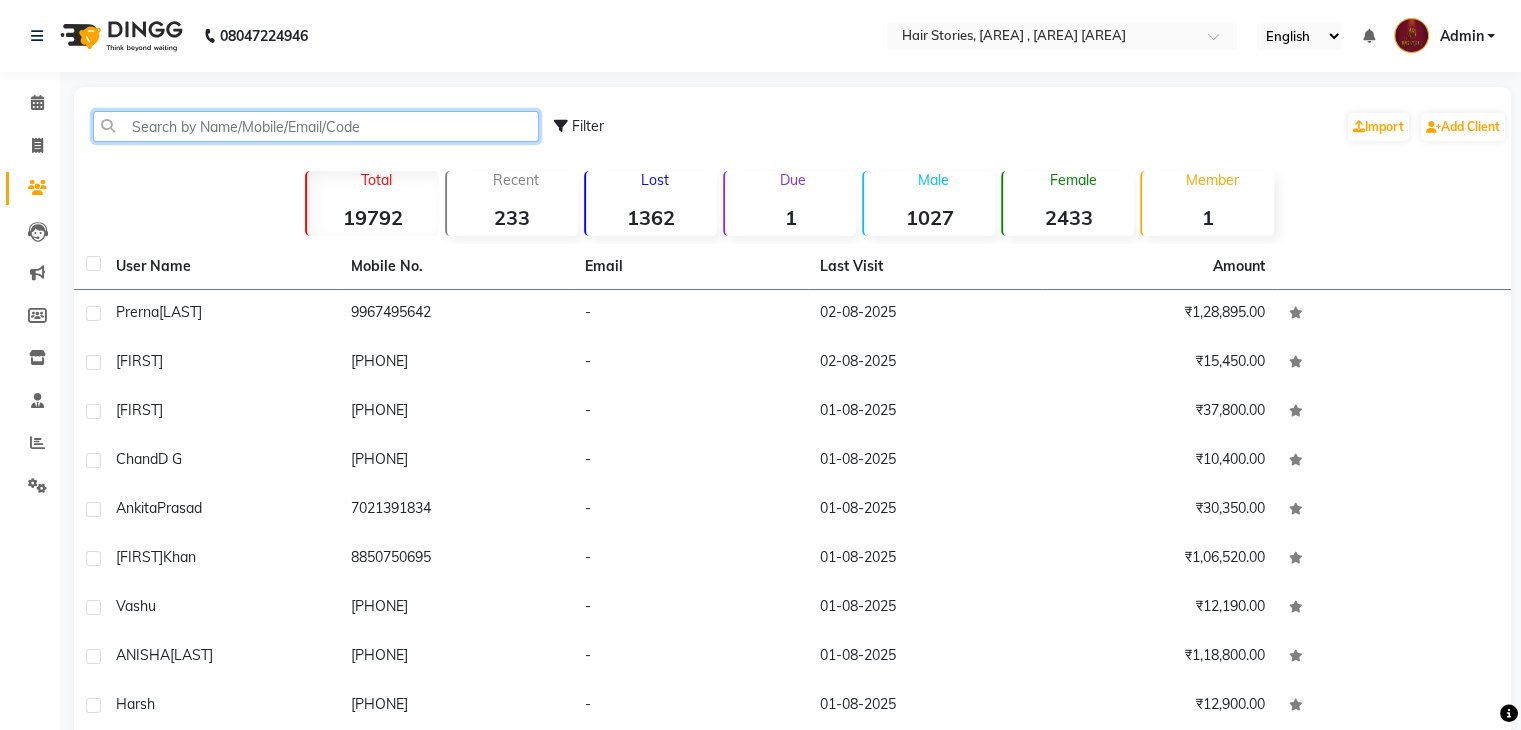 click 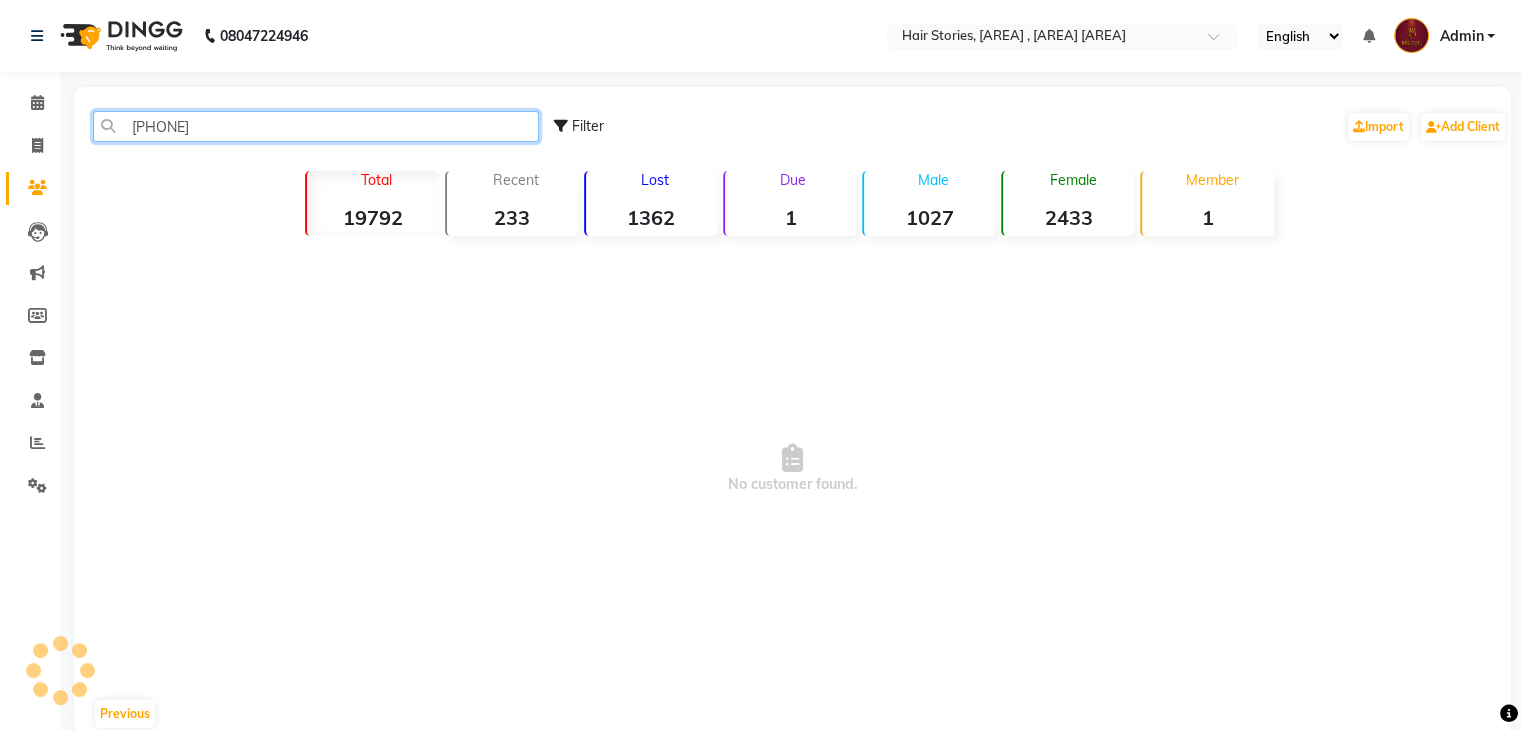 type on "9769818209" 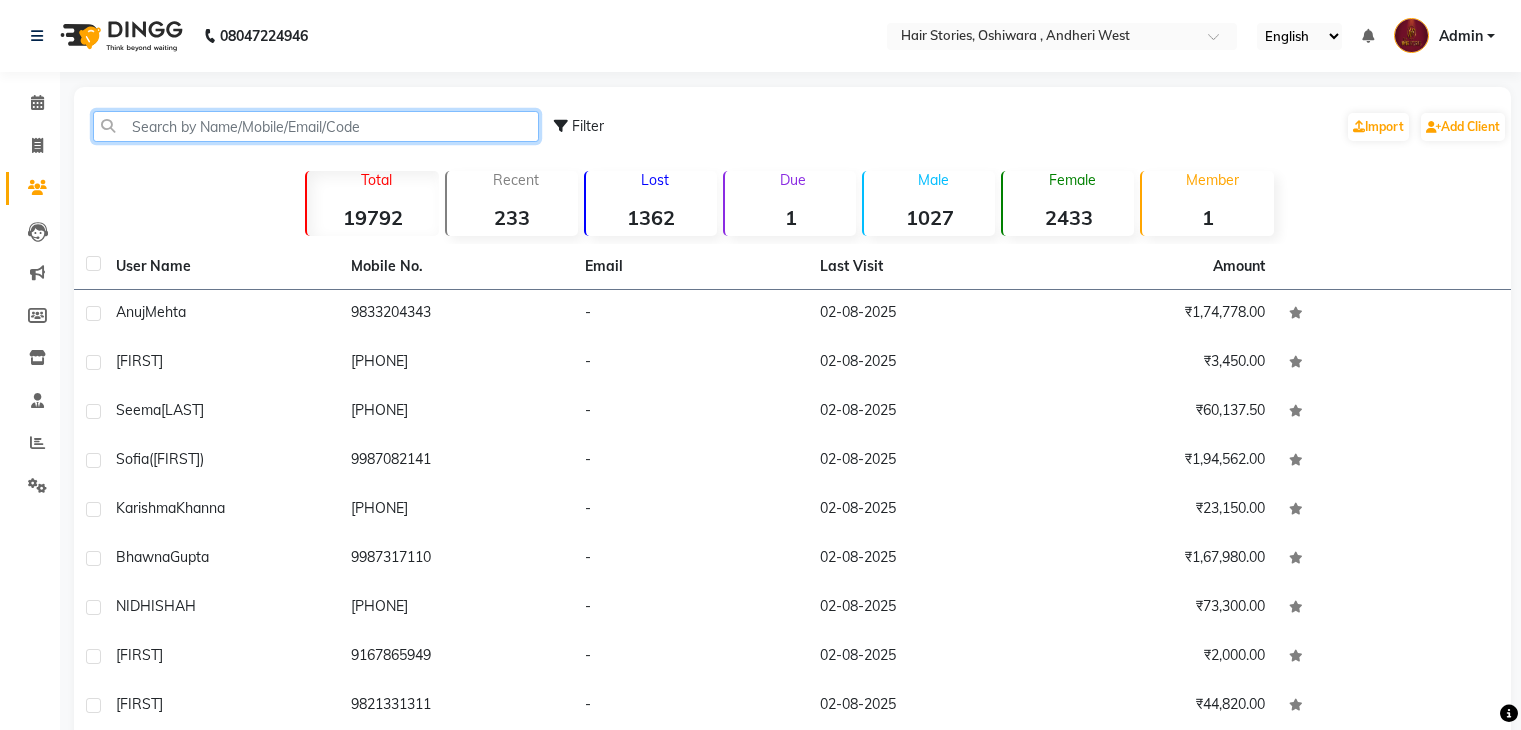 click 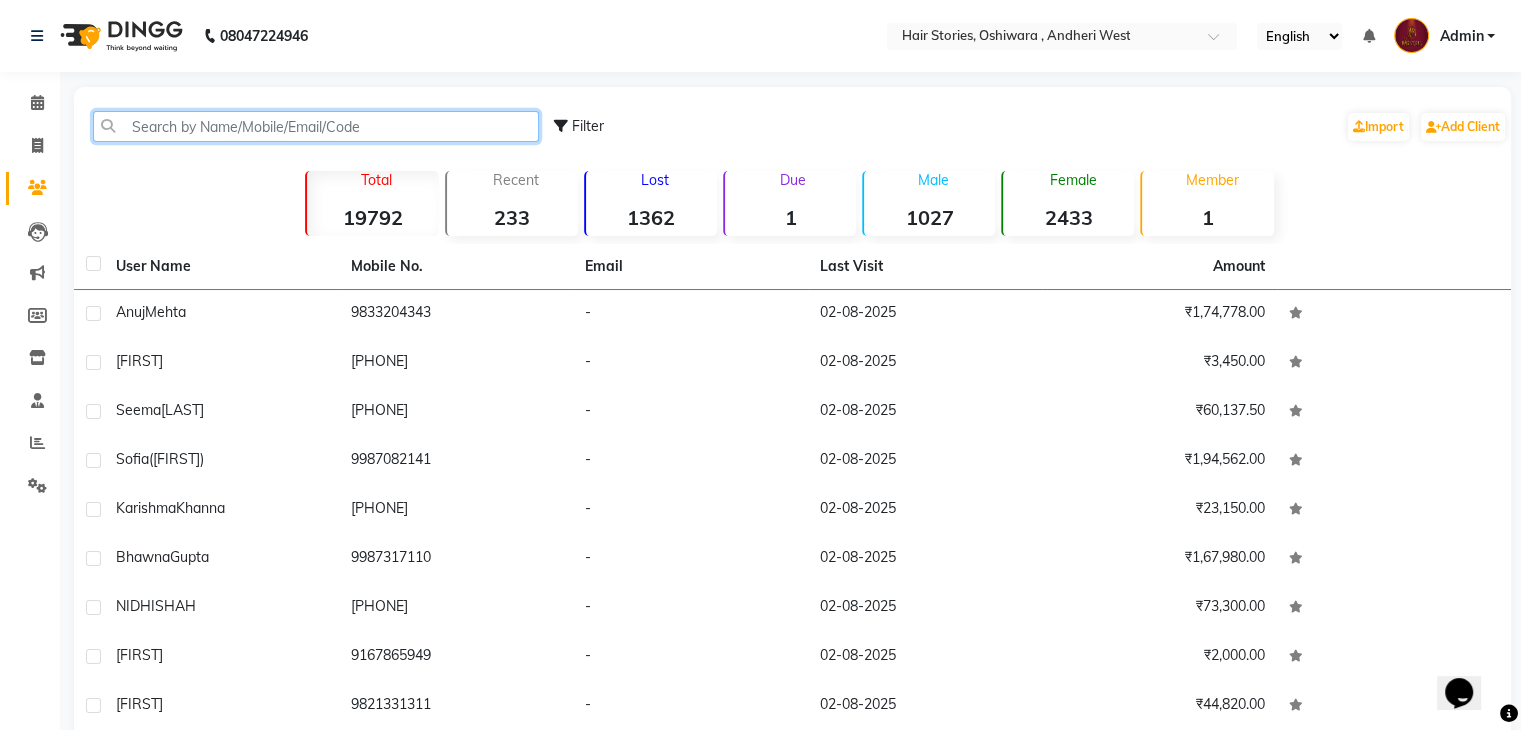 scroll, scrollTop: 0, scrollLeft: 0, axis: both 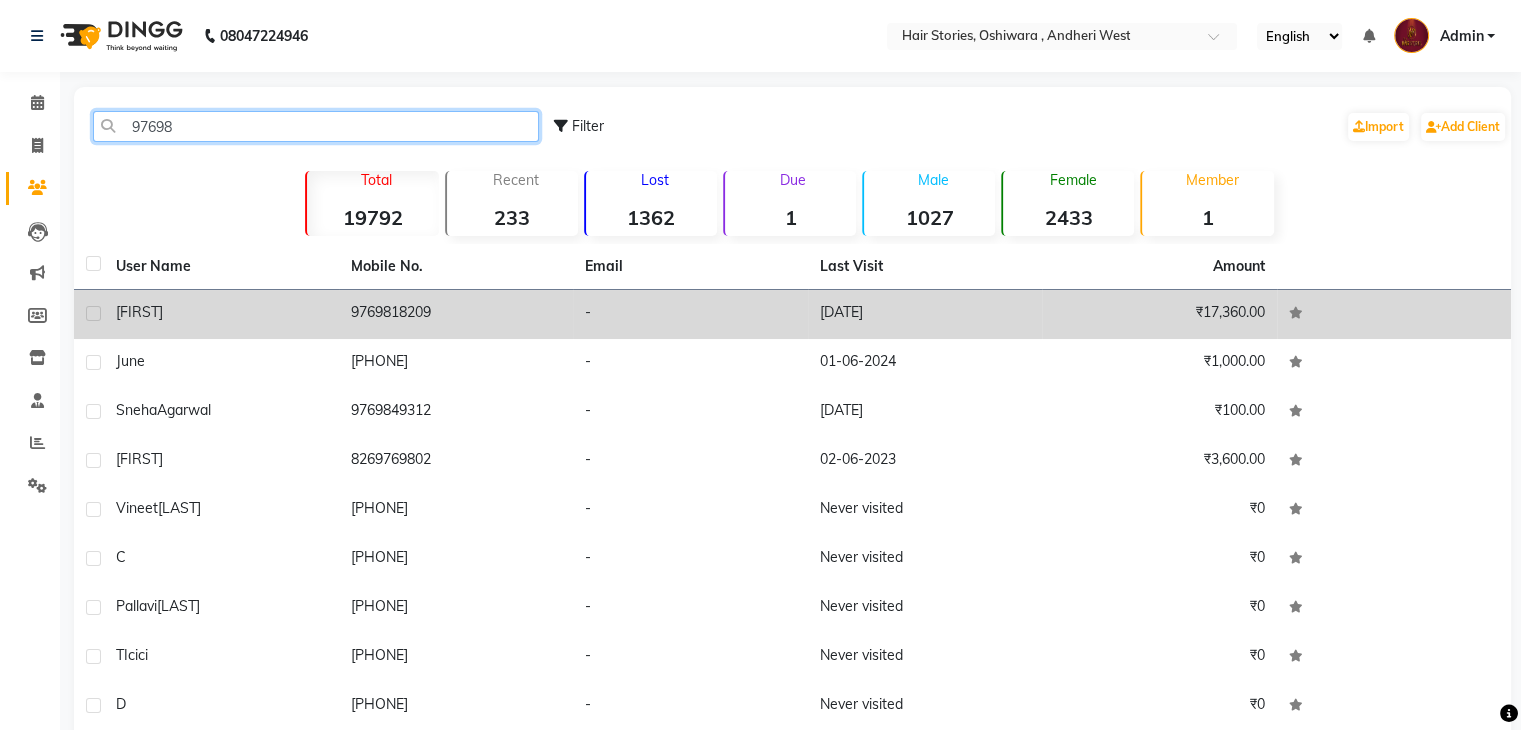 type on "97698" 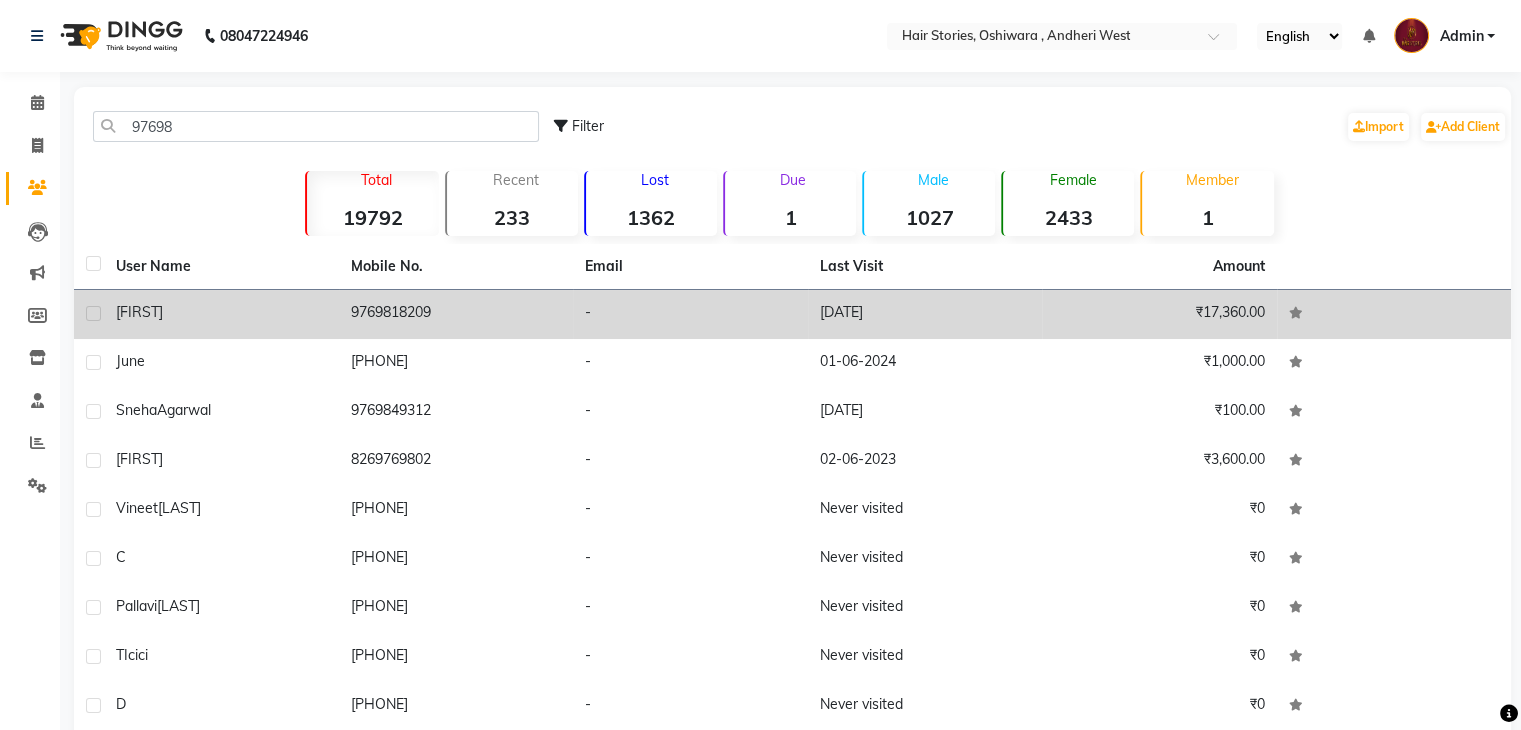 click on "[FIRST]" 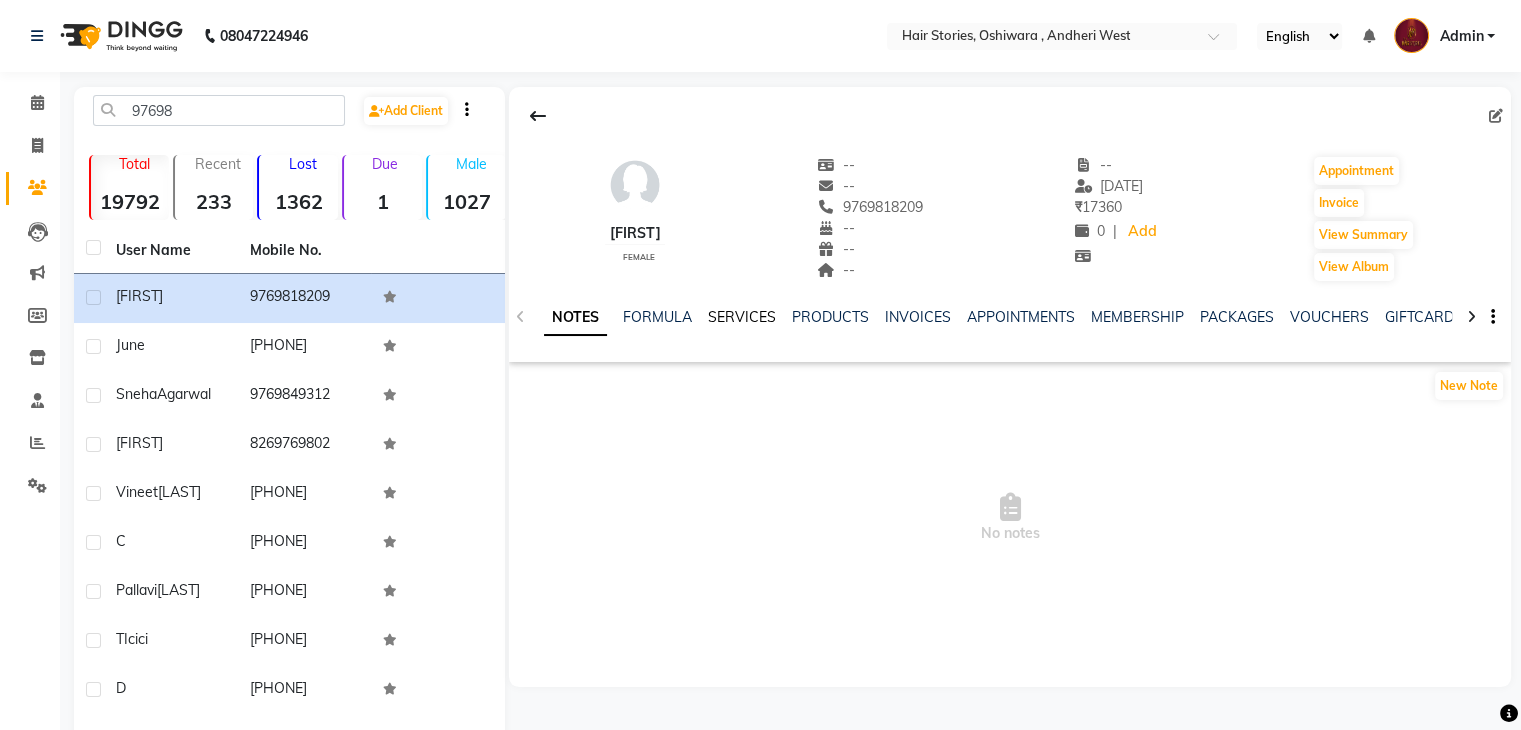 click on "SERVICES" 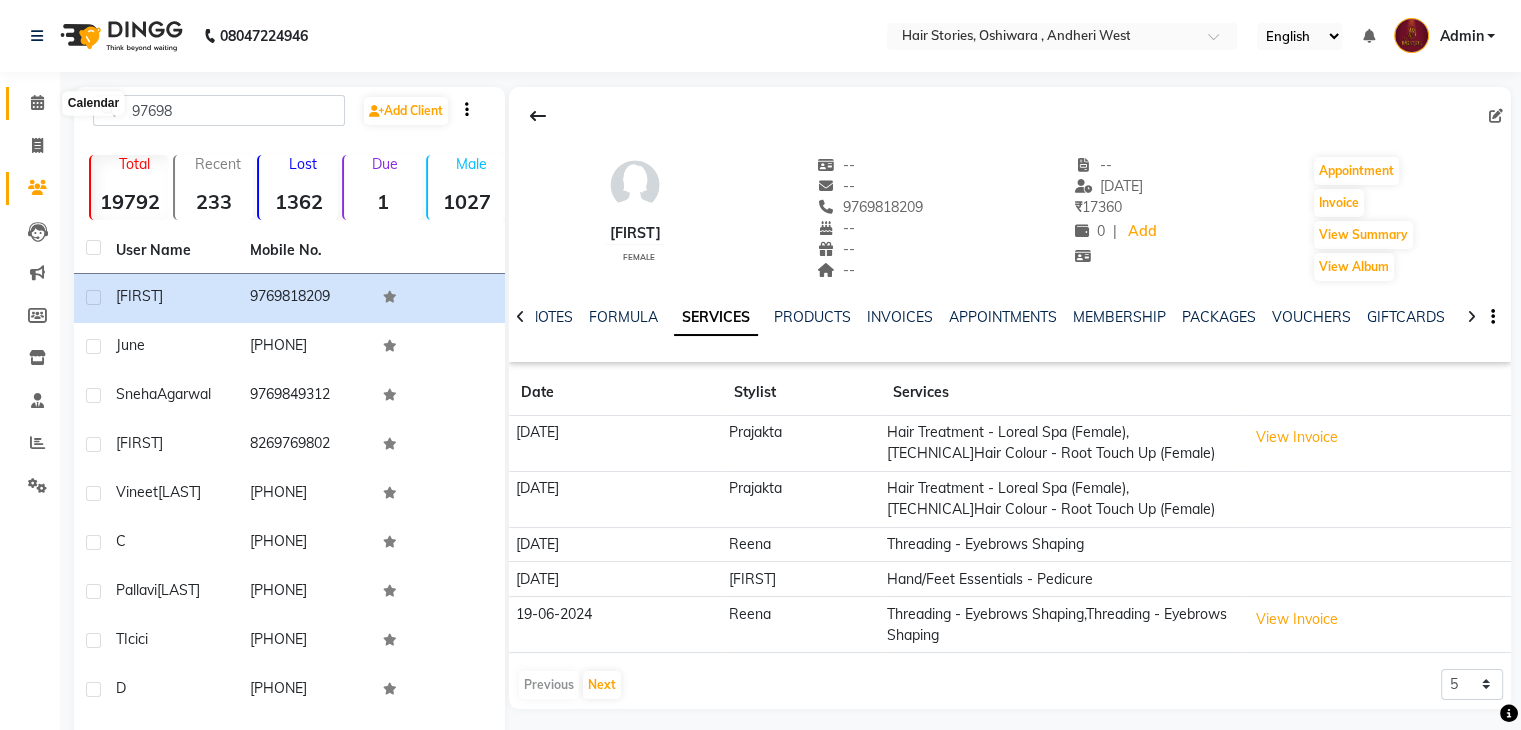 click 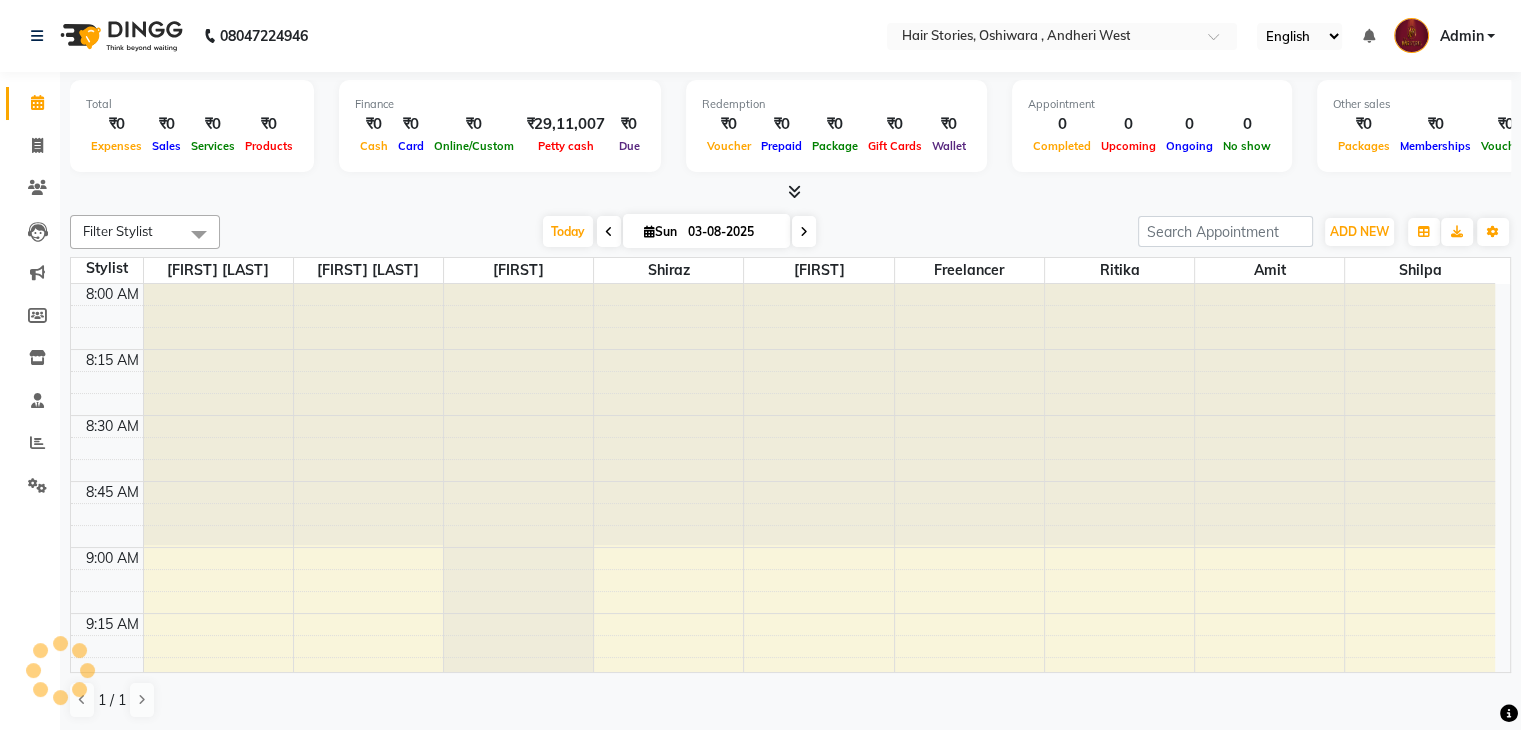 scroll, scrollTop: 0, scrollLeft: 0, axis: both 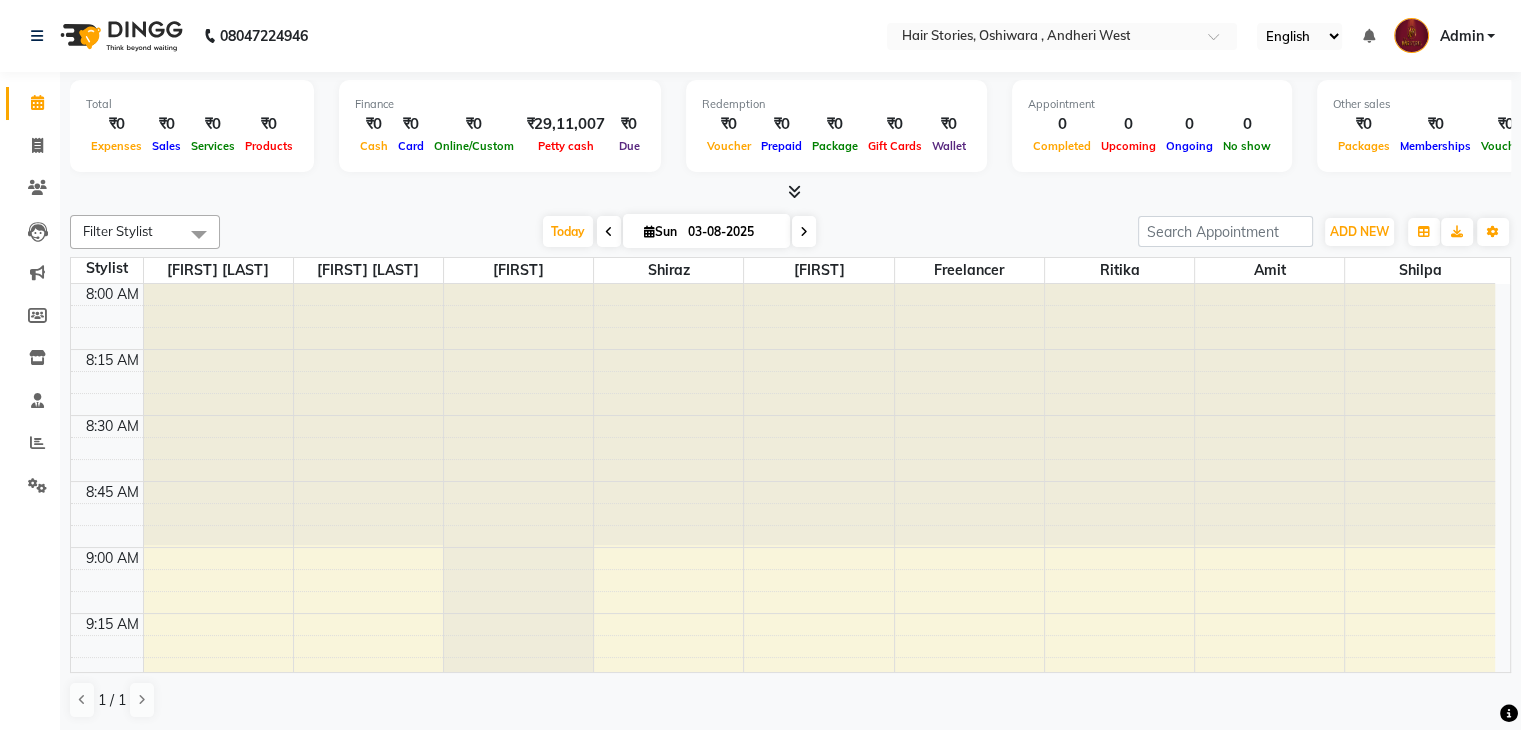 click at bounding box center (609, 231) 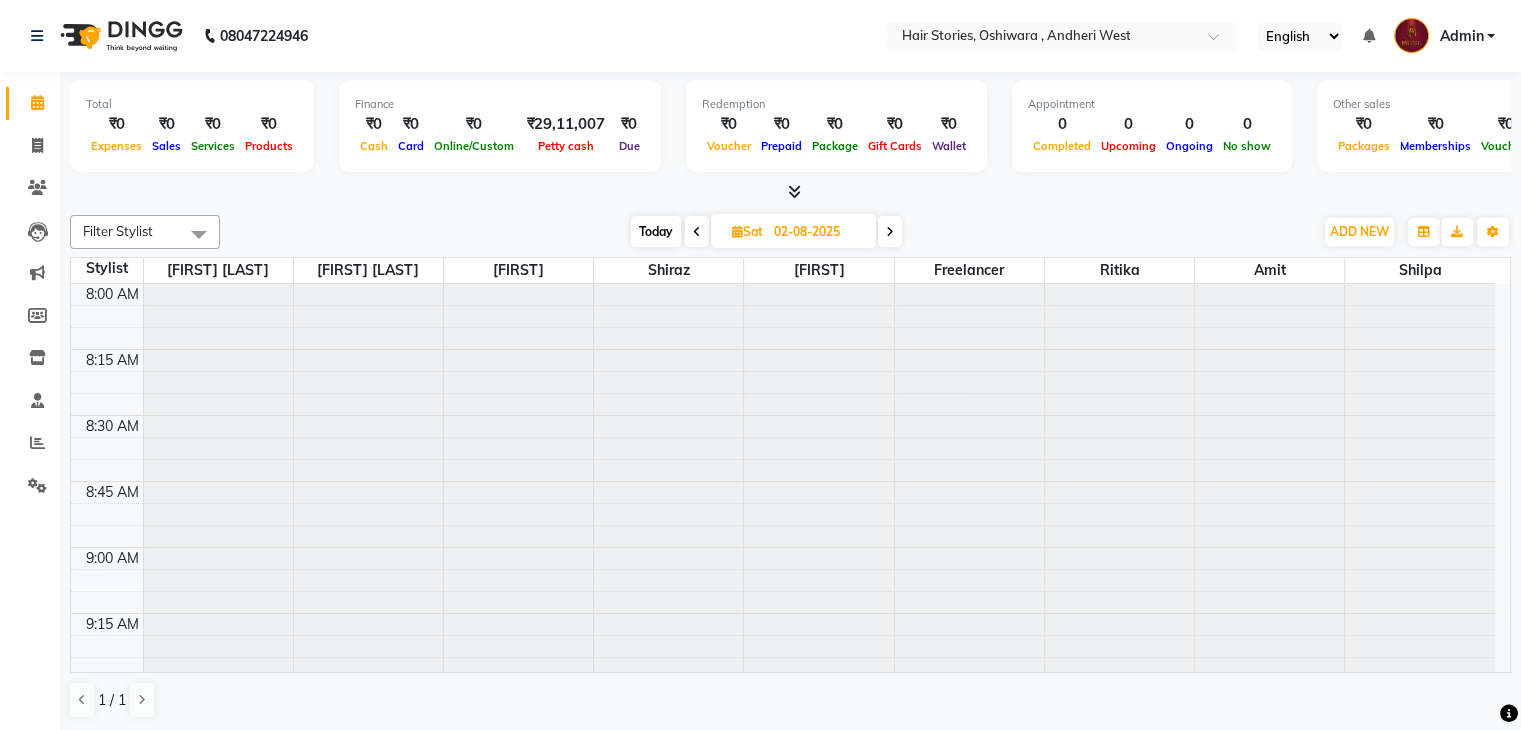 scroll, scrollTop: 1571, scrollLeft: 0, axis: vertical 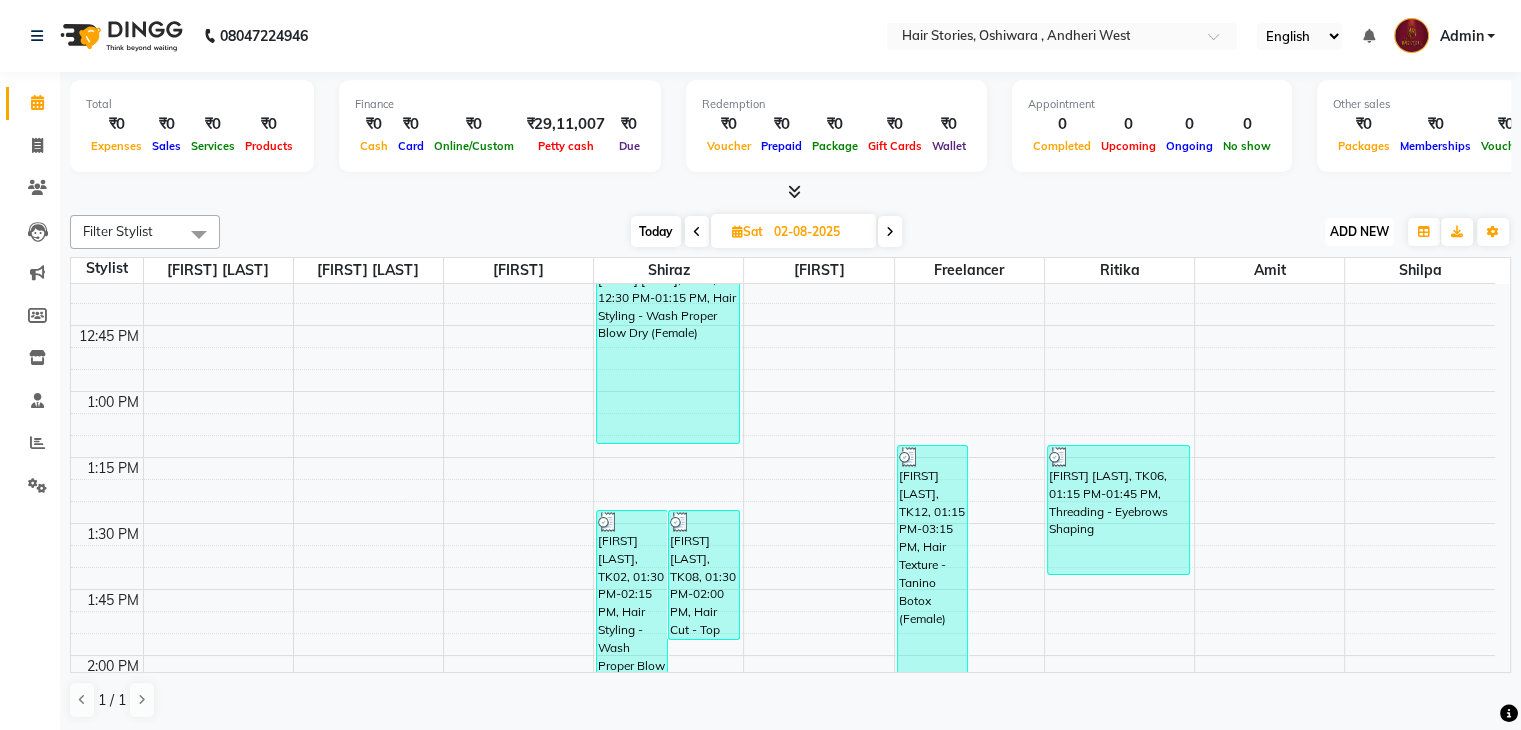 click on "ADD NEW" at bounding box center [1359, 231] 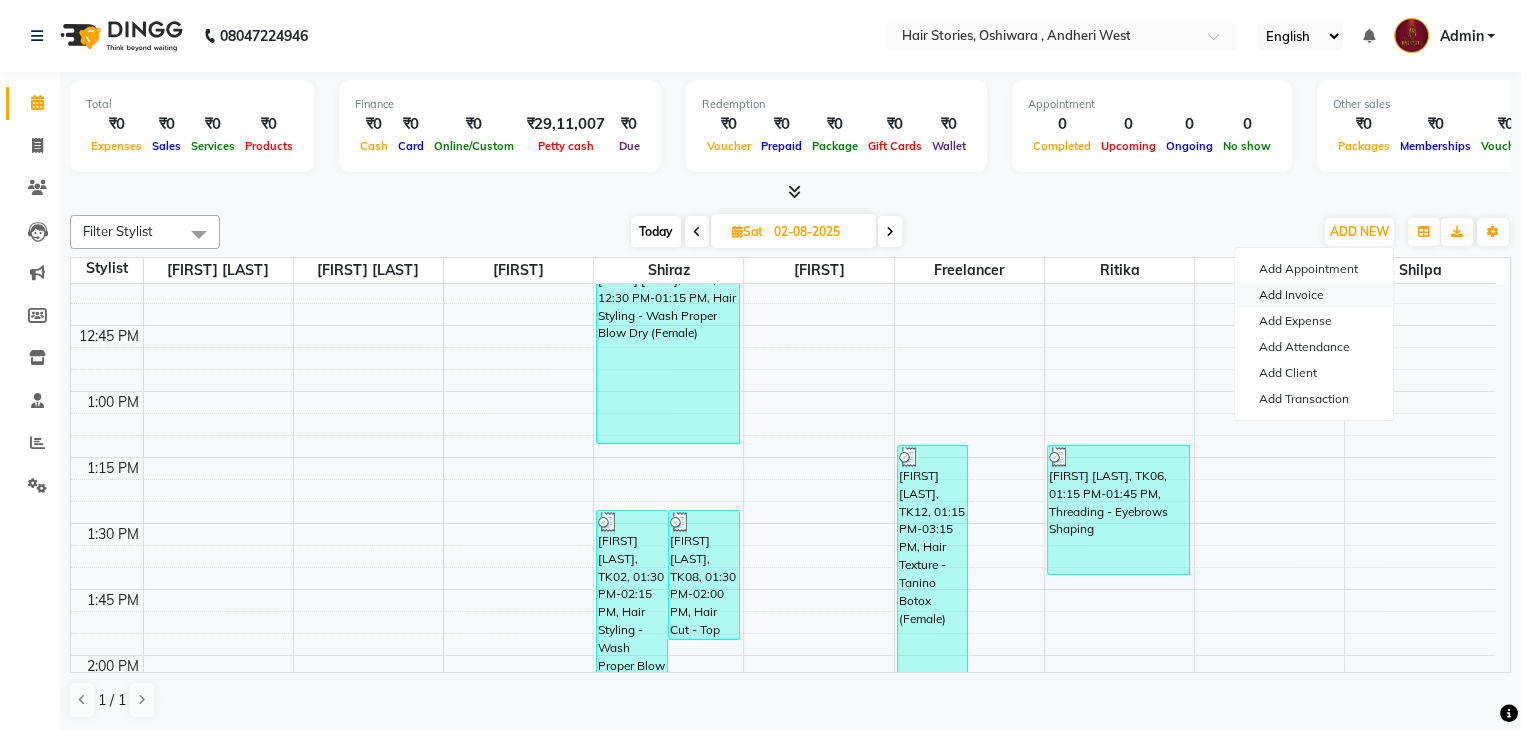 click on "Add Invoice" at bounding box center (1314, 295) 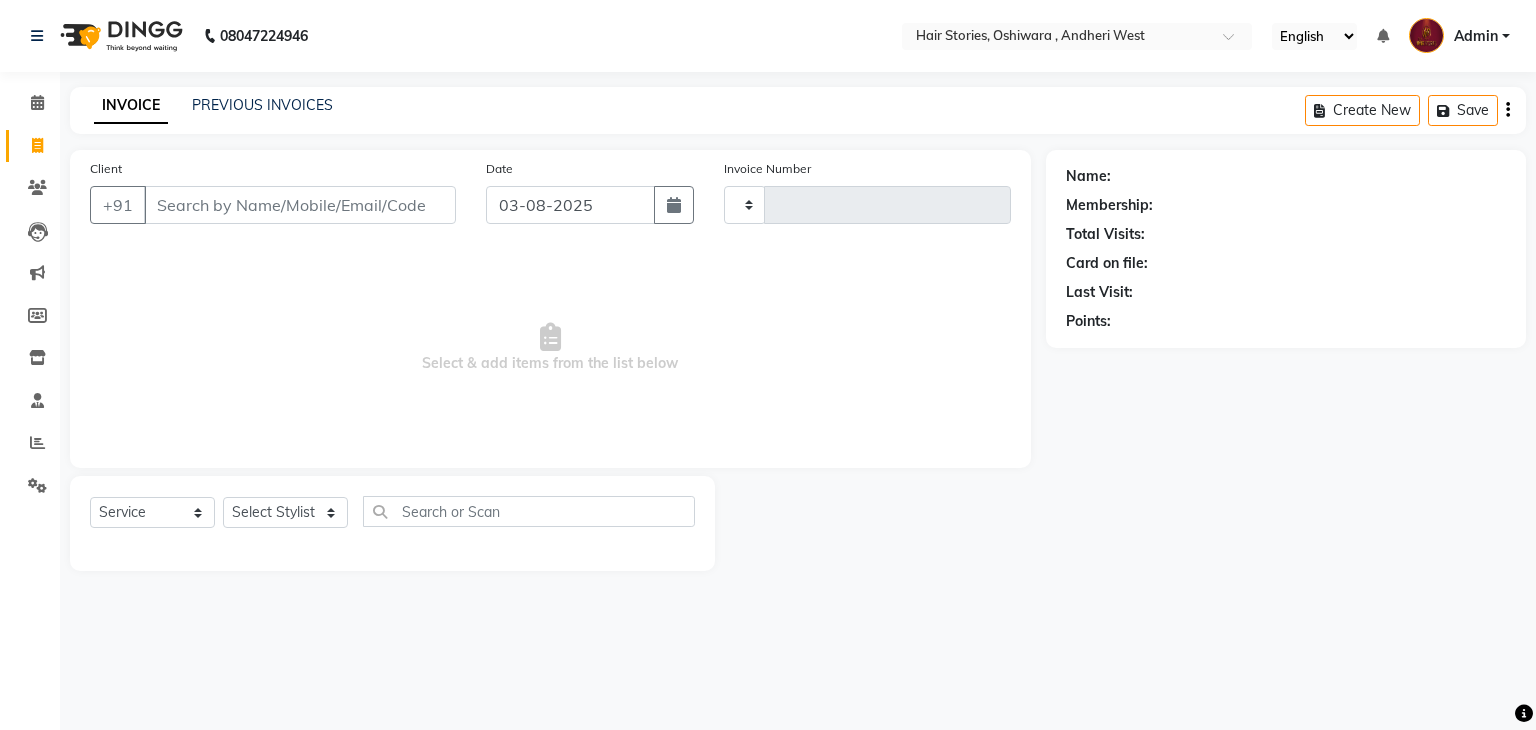 type on "0848" 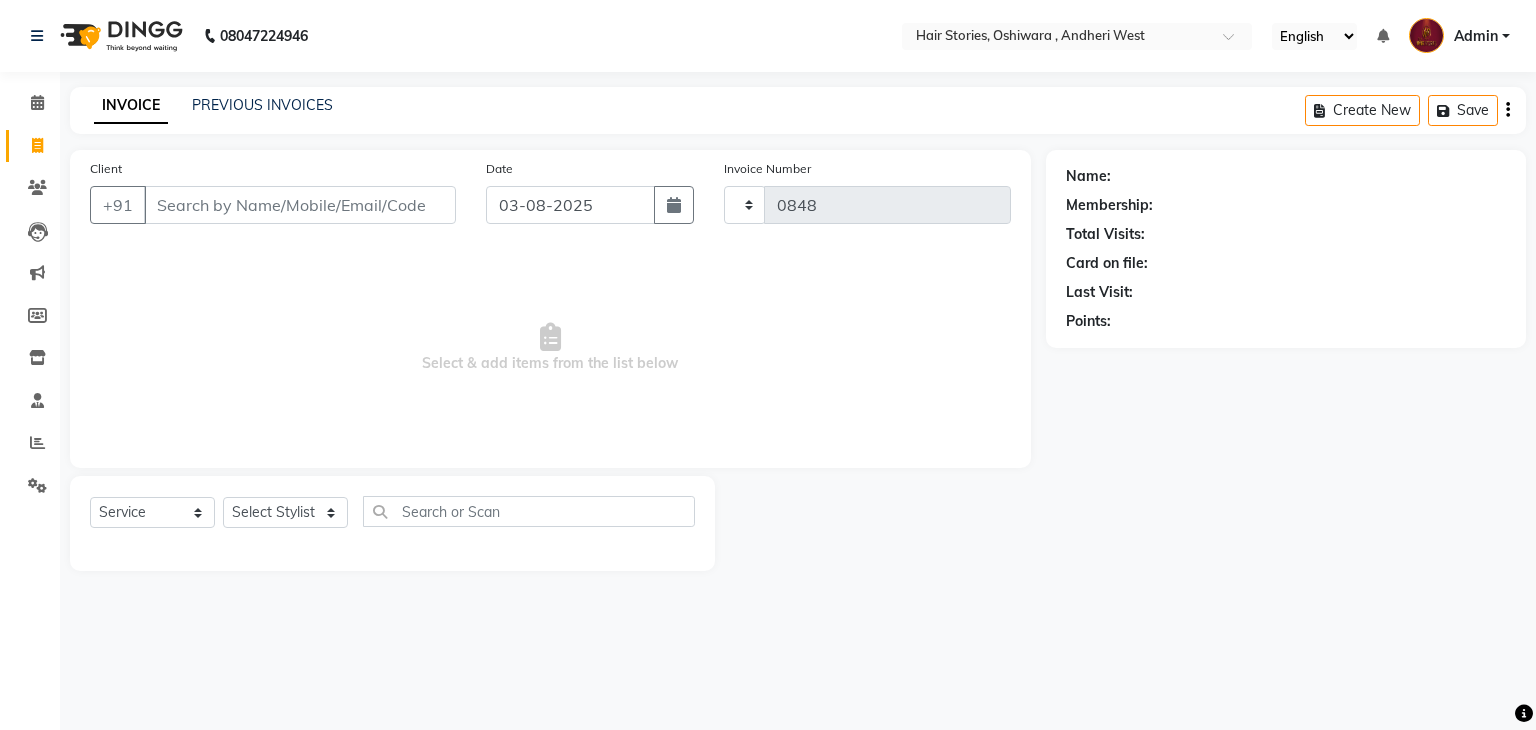 select on "550" 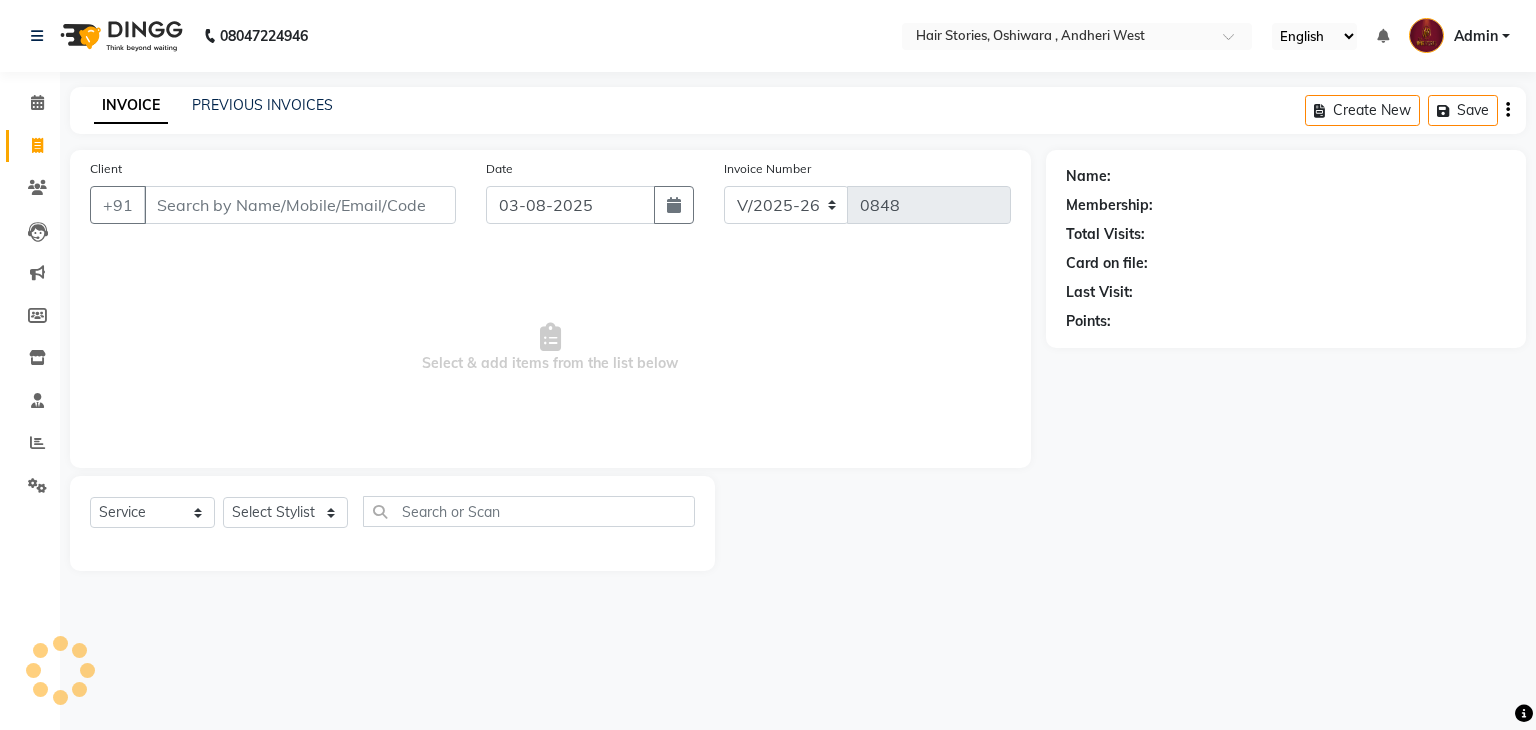click on "Client" at bounding box center [300, 205] 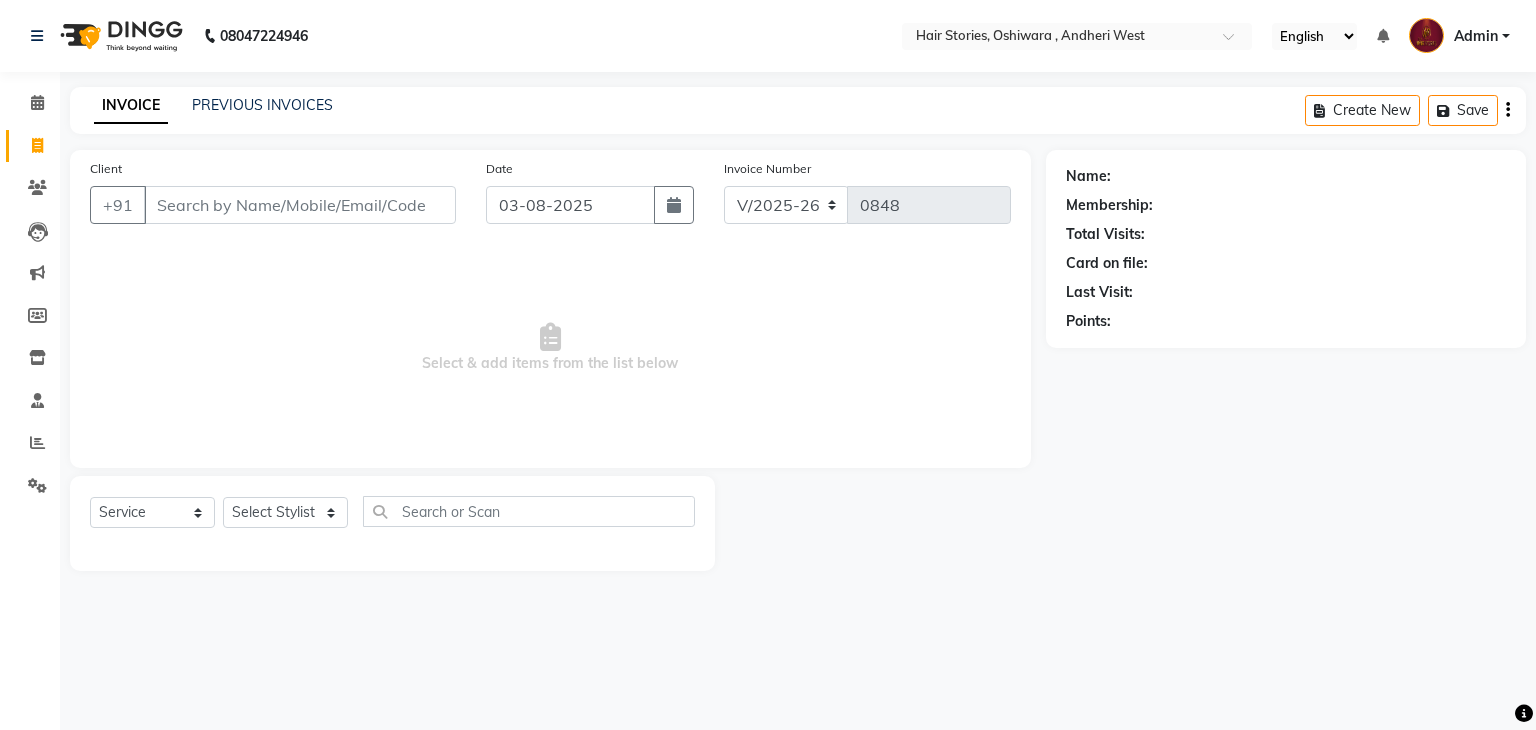click on "Client" at bounding box center [300, 205] 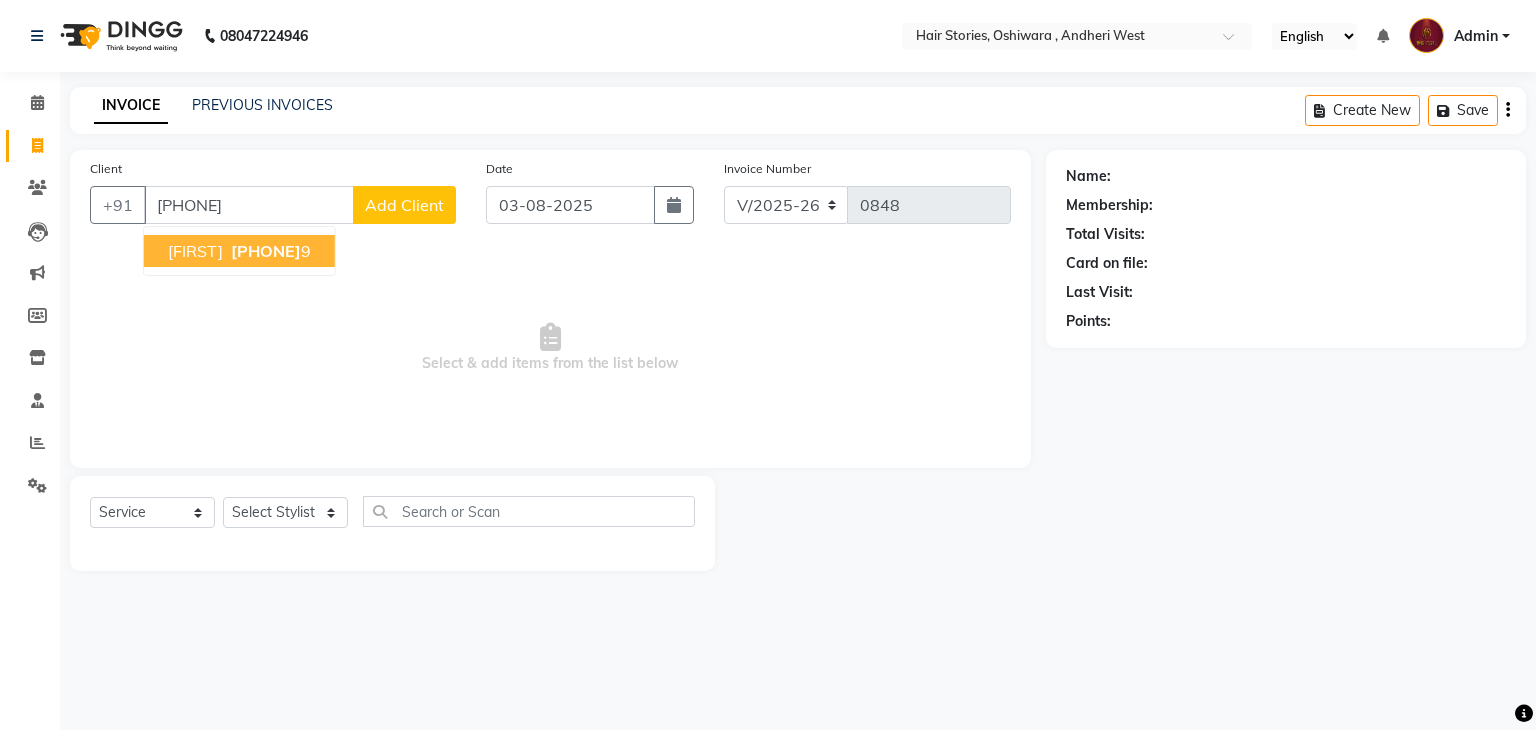 click on "[FIRST] [PHONE] 9" at bounding box center (239, 251) 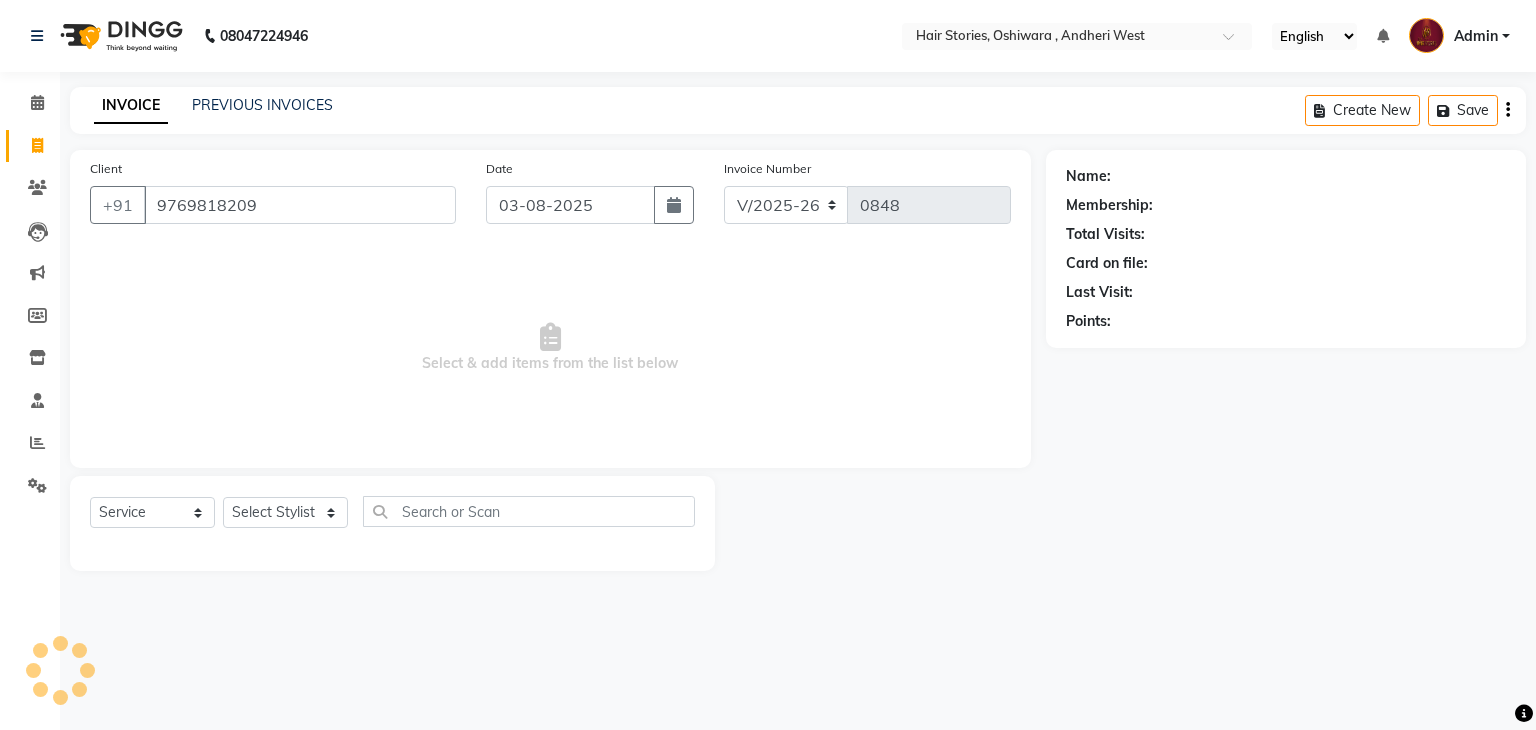 type on "9769818209" 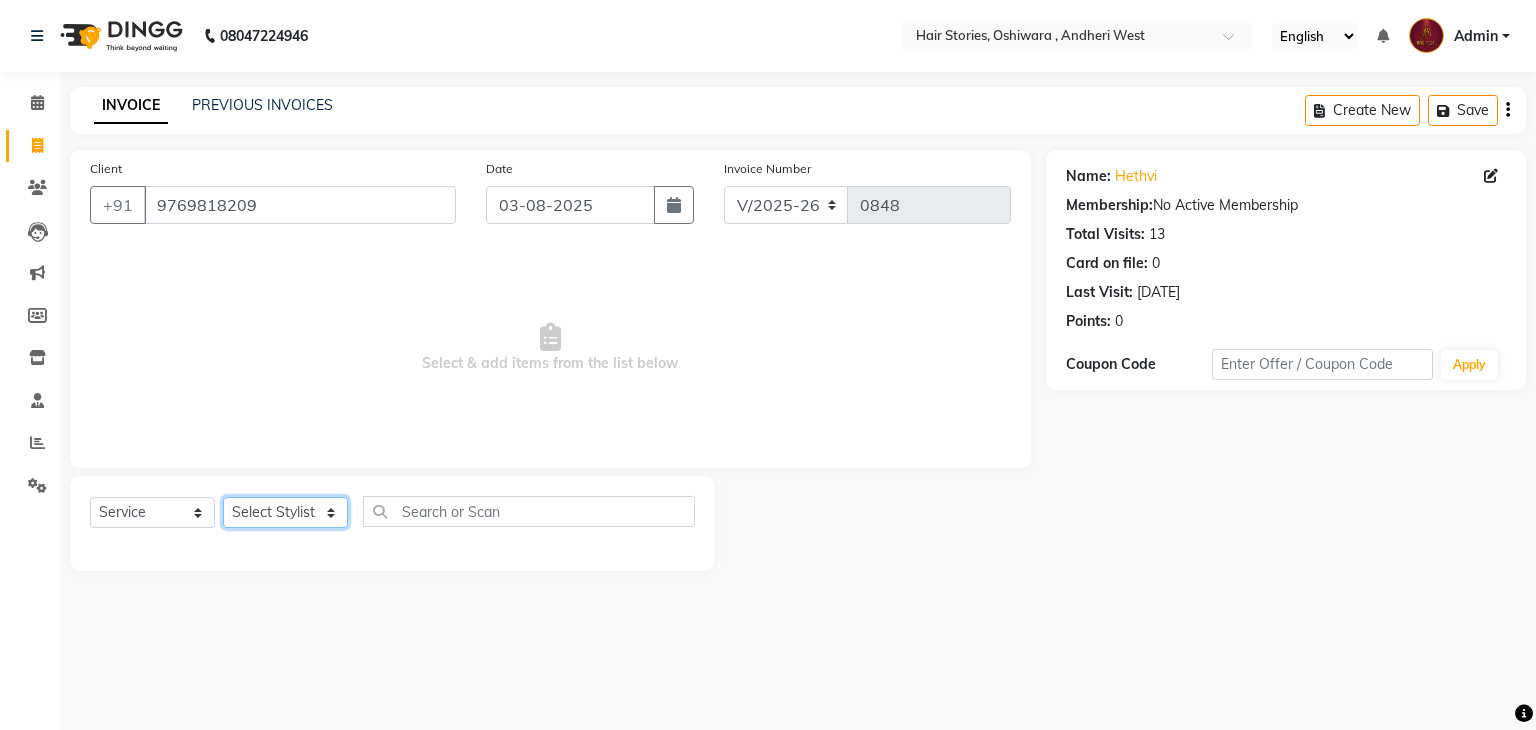 click on "Select Stylist [FIRST] [FIRST] [FIRST] [FIRST] [FIRST] [FIRST] [FIRST] [FIRST]" 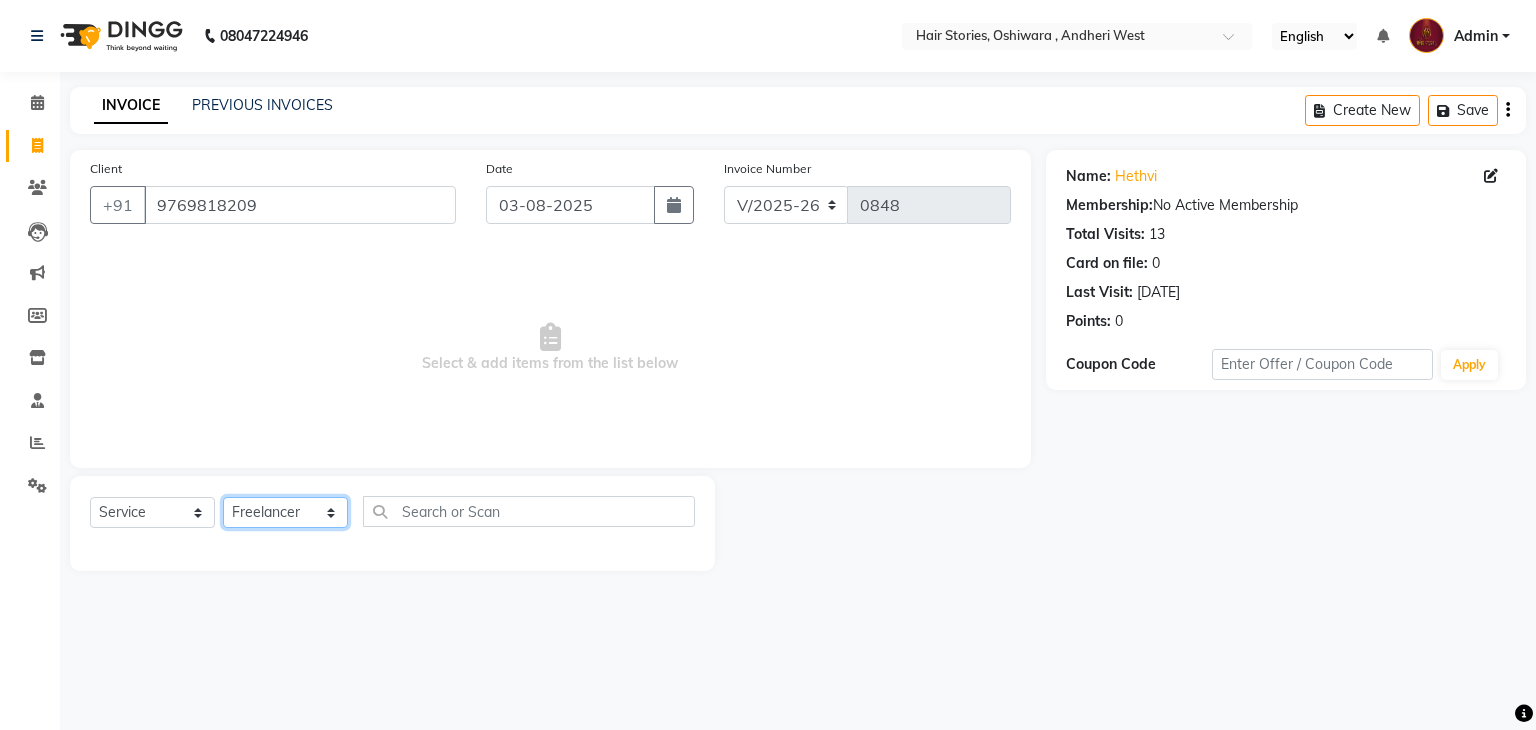 click on "Select Stylist [FIRST] [FIRST] [FIRST] [FIRST] [FIRST] [FIRST] [FIRST] [FIRST]" 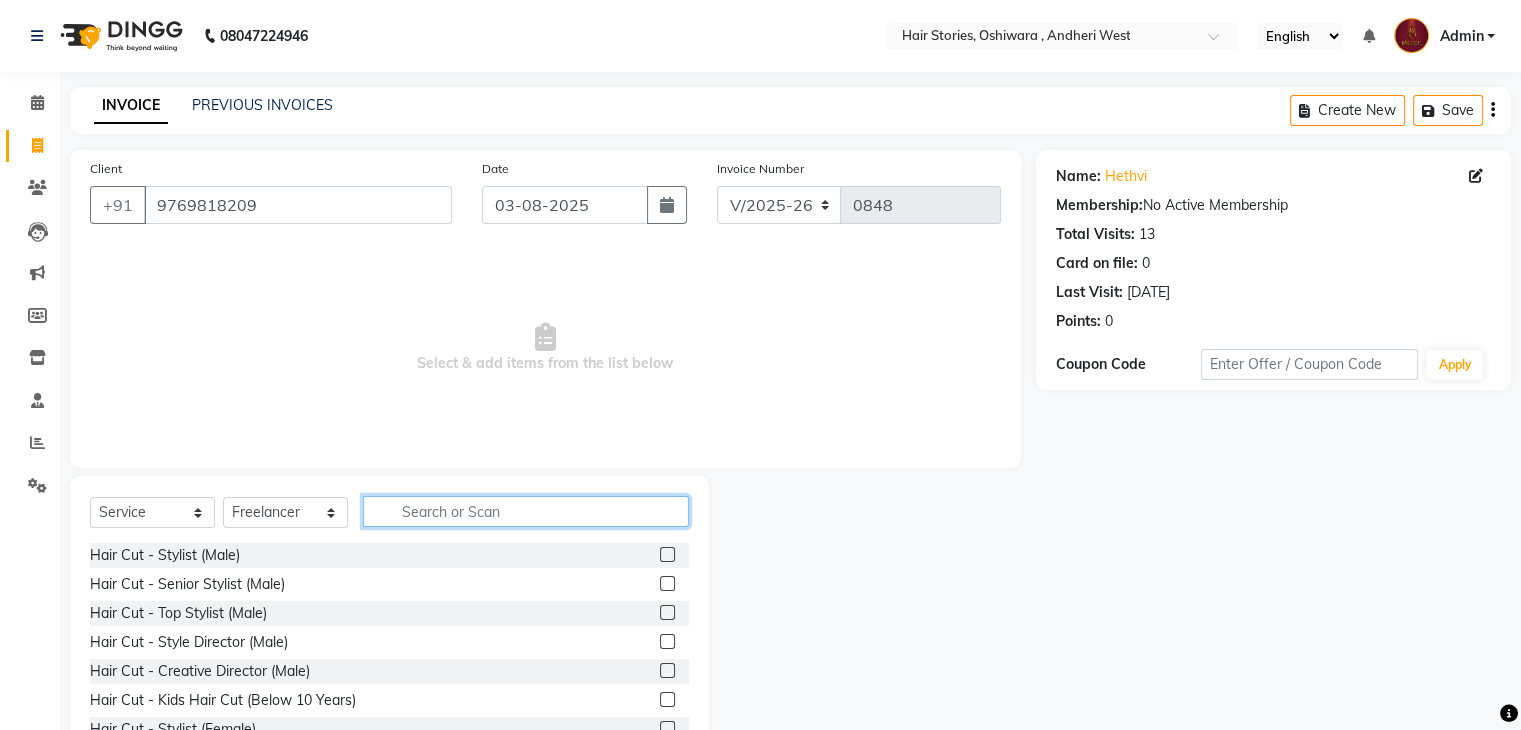 click 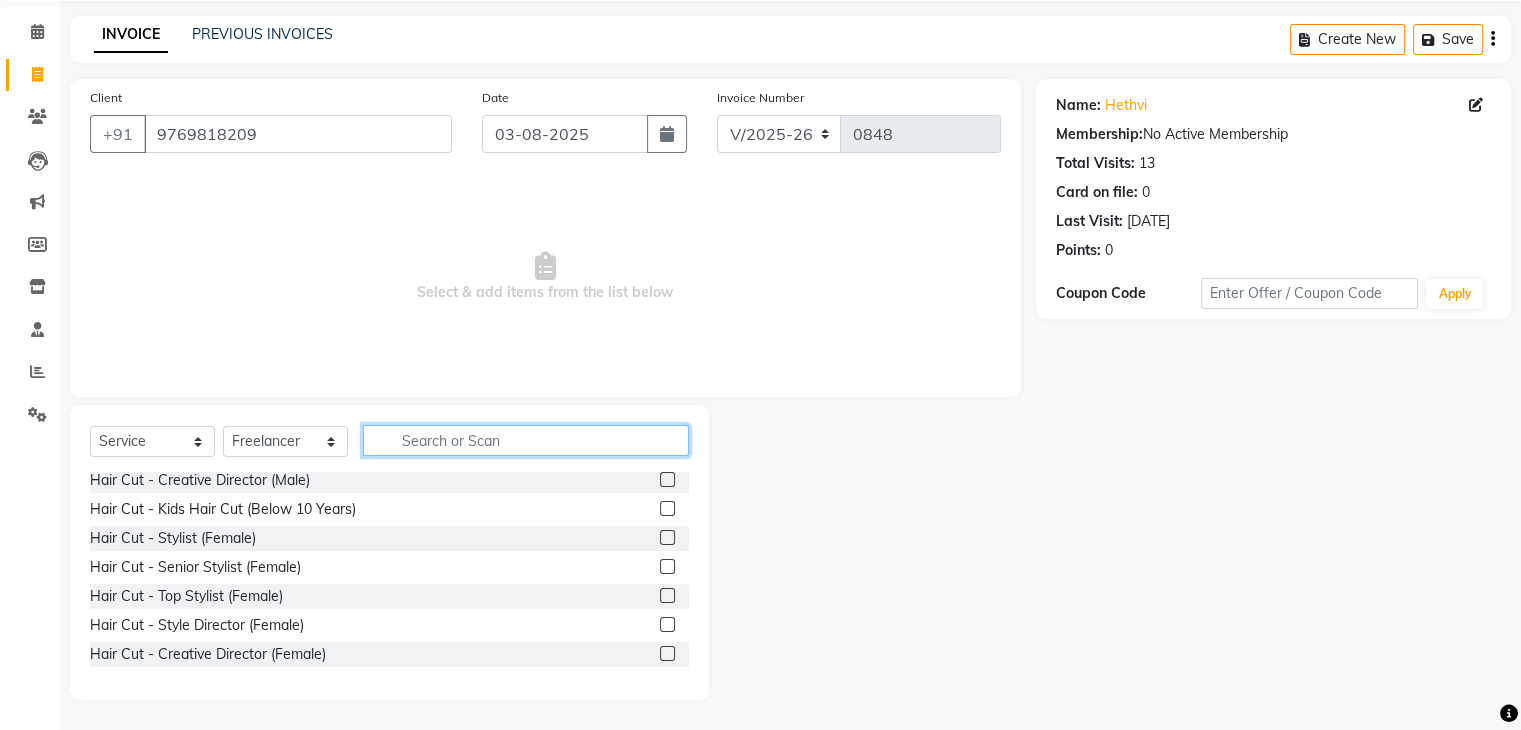 scroll, scrollTop: 160, scrollLeft: 0, axis: vertical 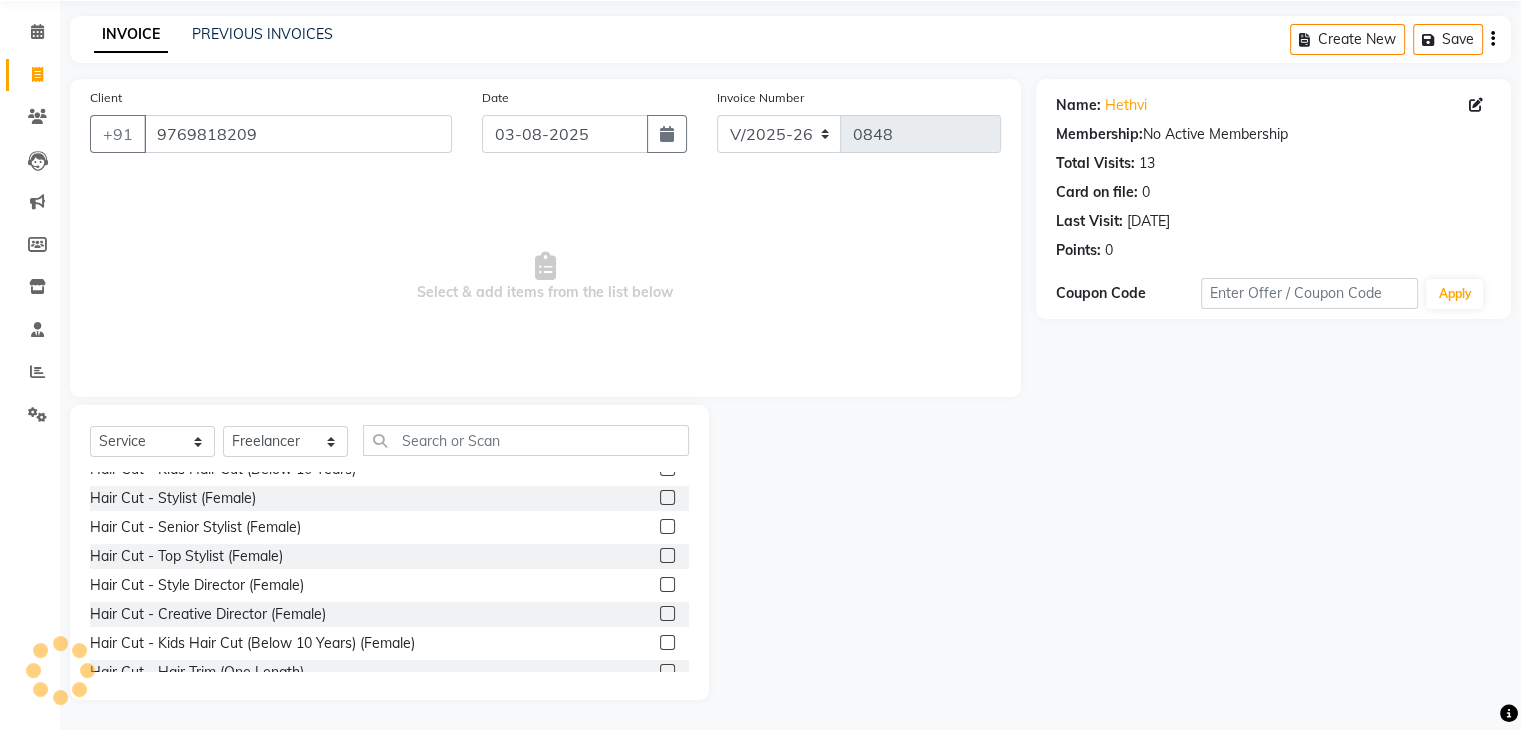 click 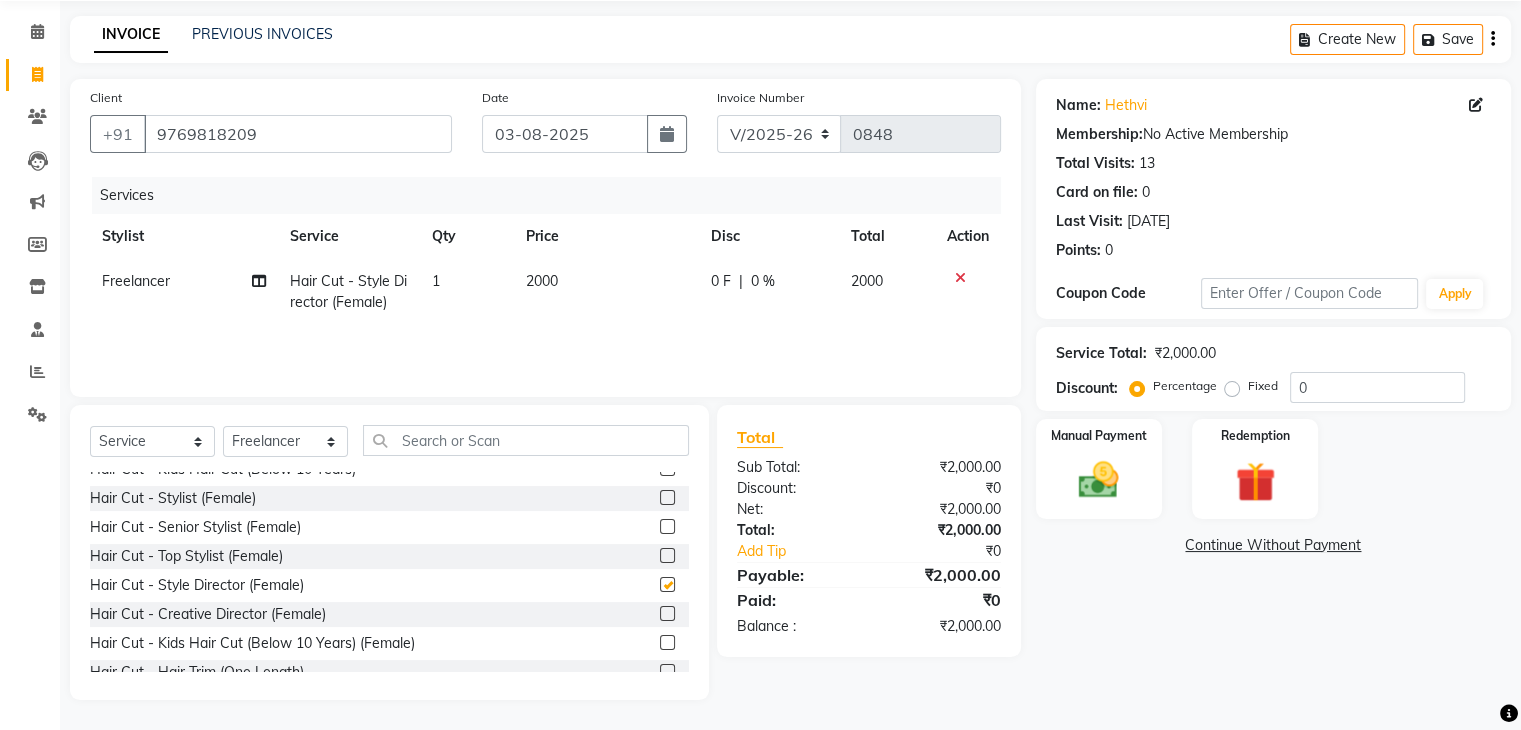 checkbox on "false" 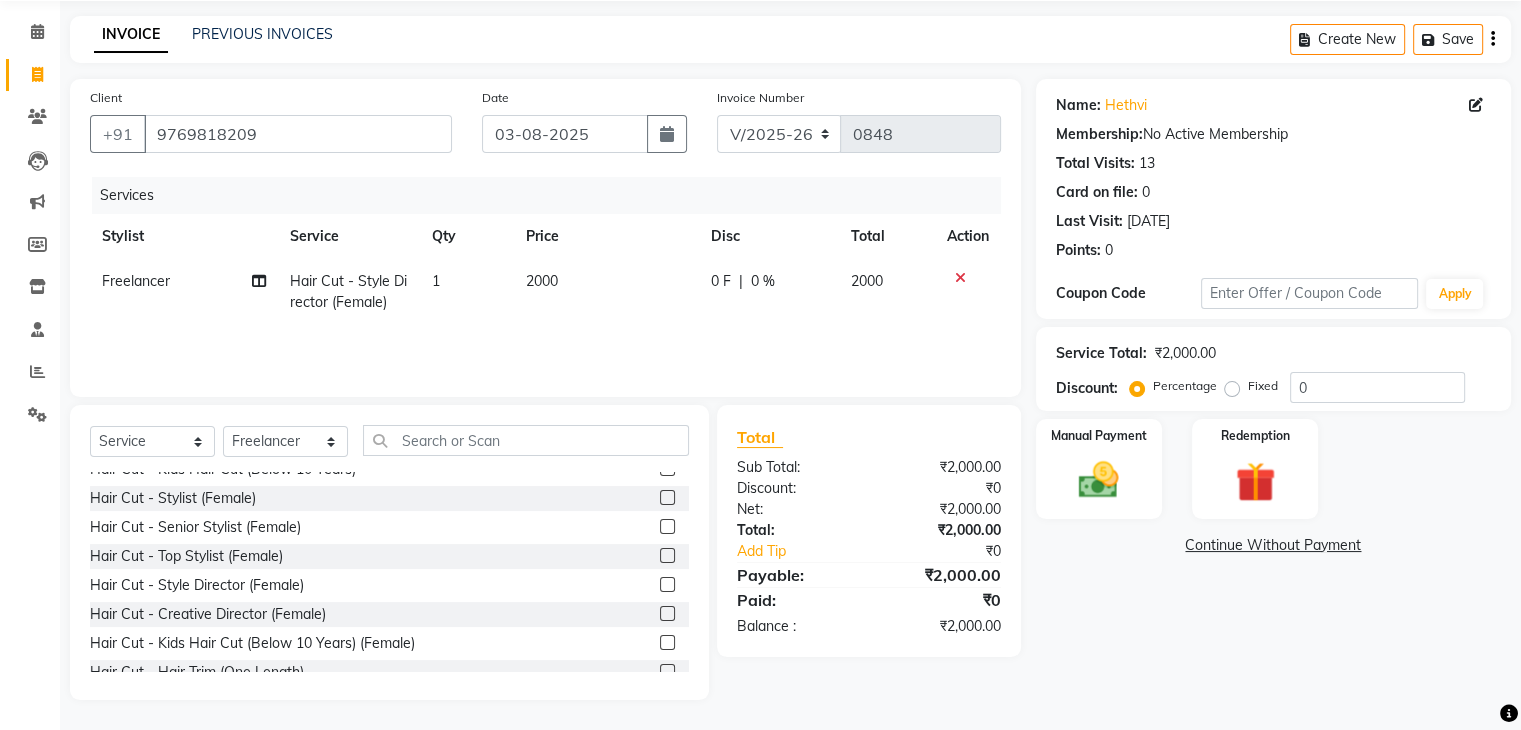 click on "Price" 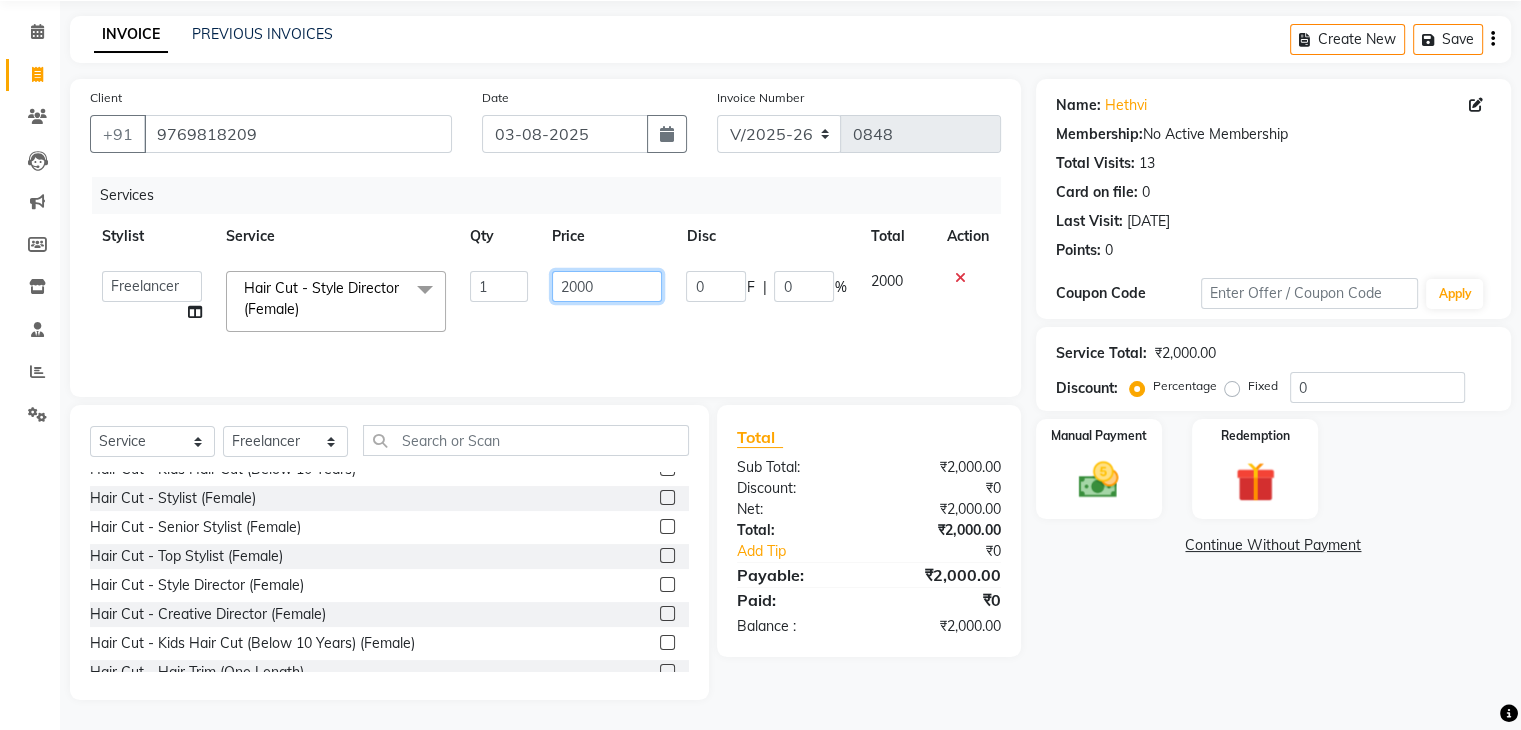 drag, startPoint x: 608, startPoint y: 279, endPoint x: 511, endPoint y: 288, distance: 97.41663 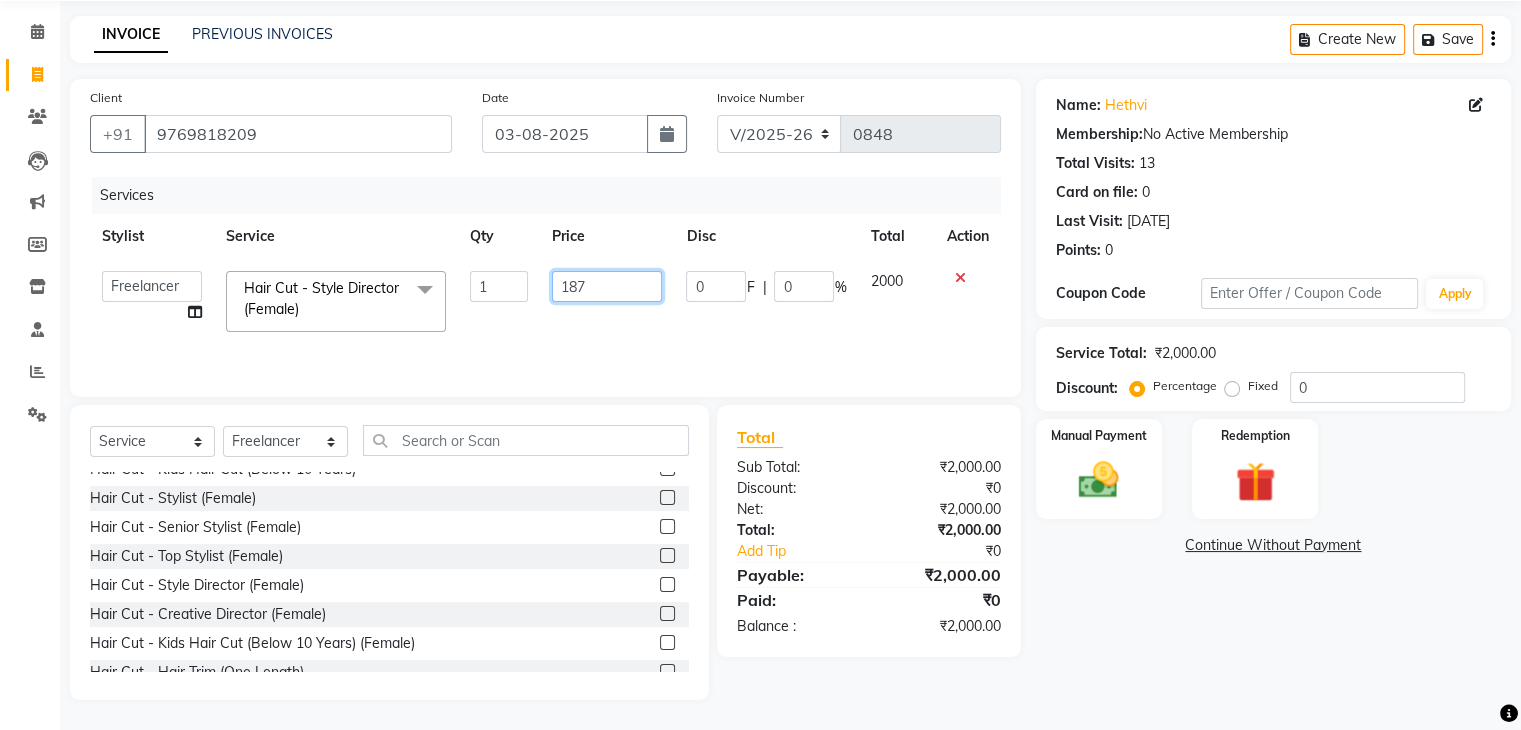 type on "1875" 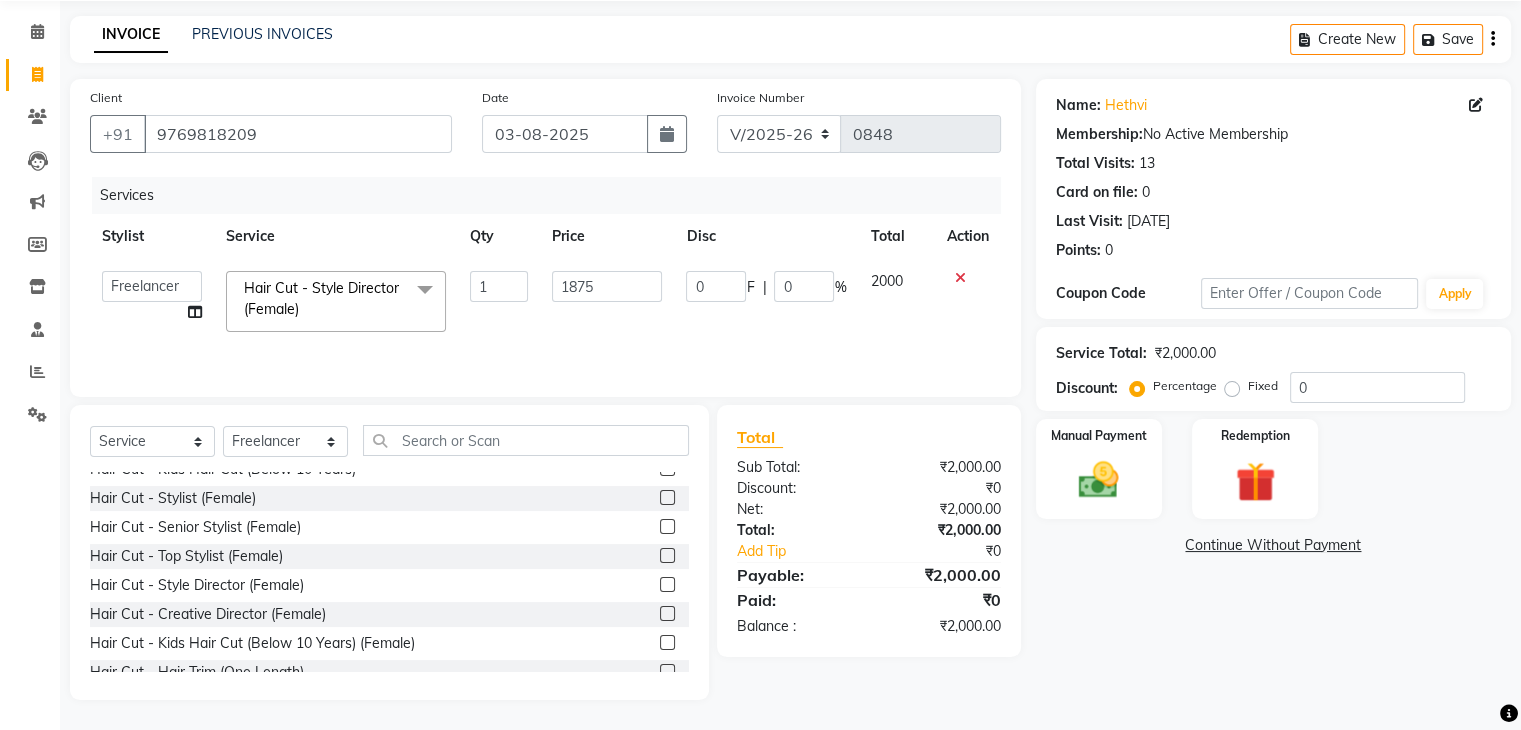 click on "Name: [FIRST] Membership: No Active Membership Total Visits: 13 Card on file: 0 Last Visit: [DATE] Points: 0 Coupon Code Apply Service Total: ₹2,000.00 Discount: Percentage Fixed 0 Manual Payment Redemption Continue Without Payment" 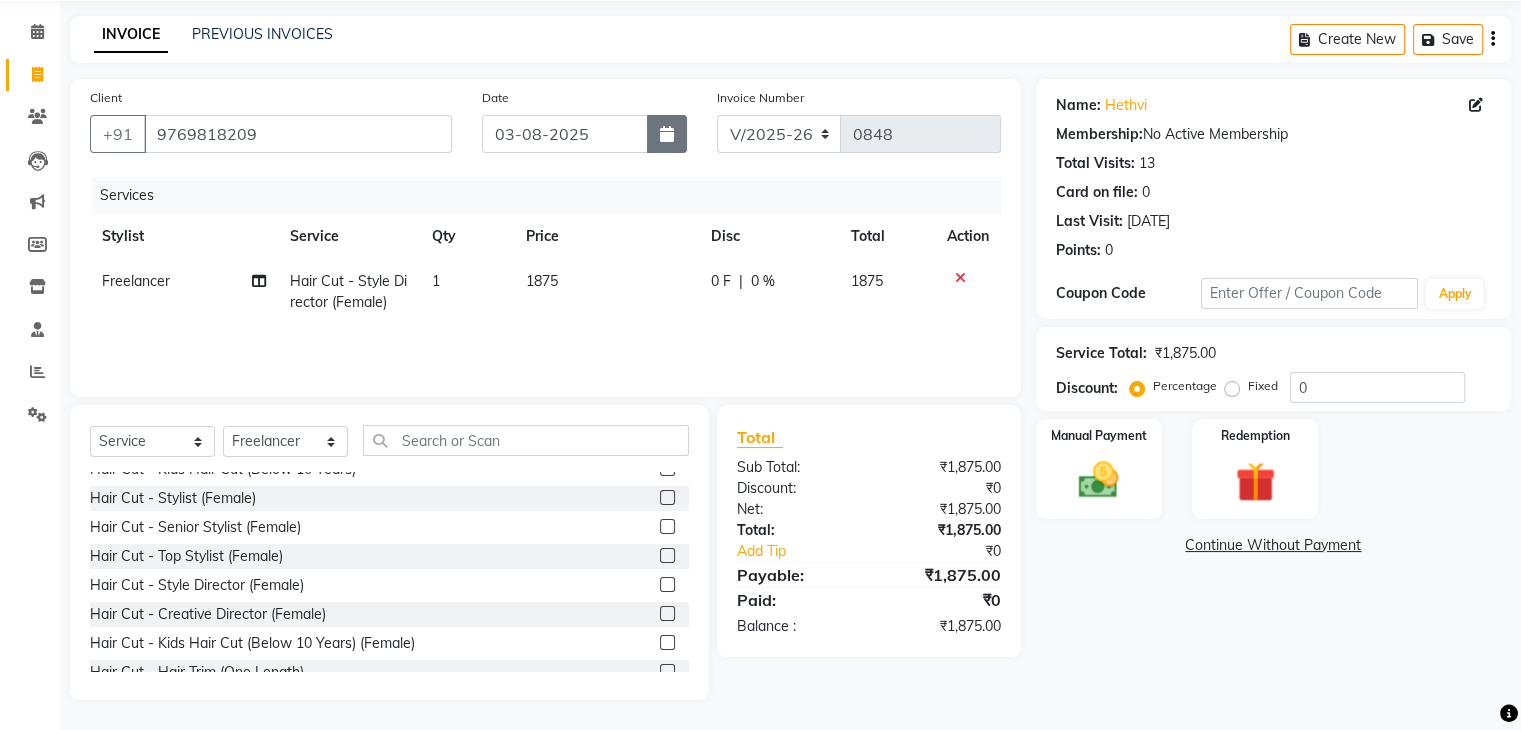 click 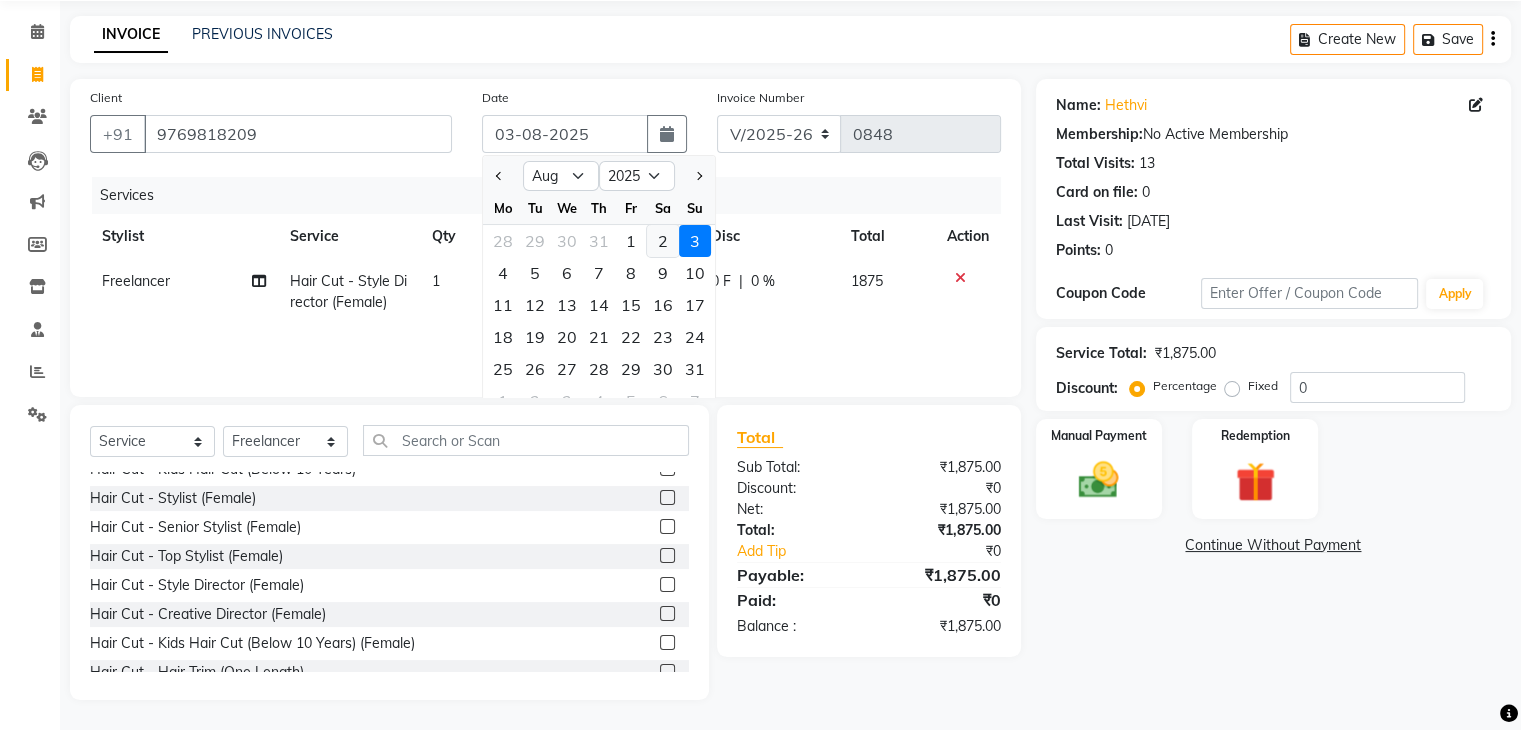 click on "2" 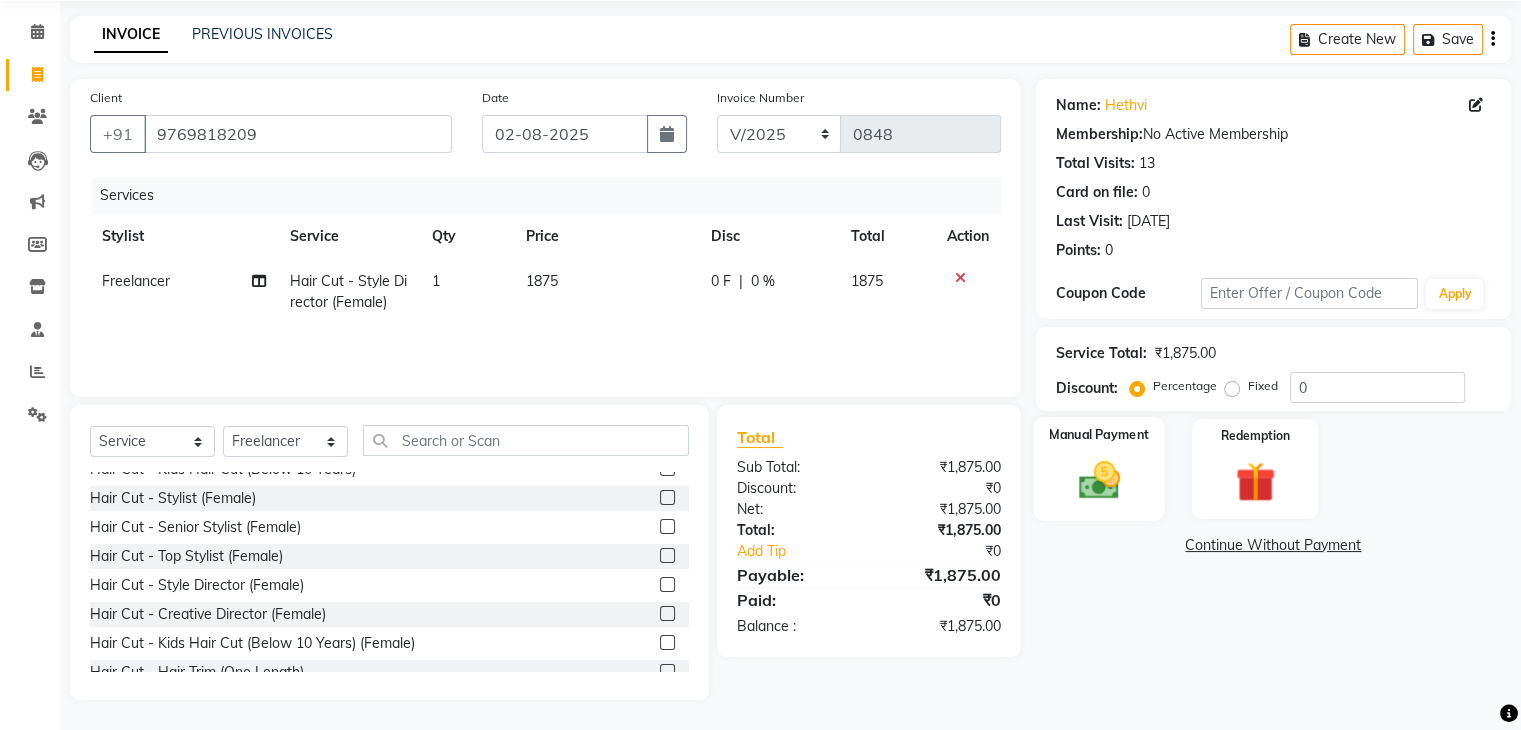 click 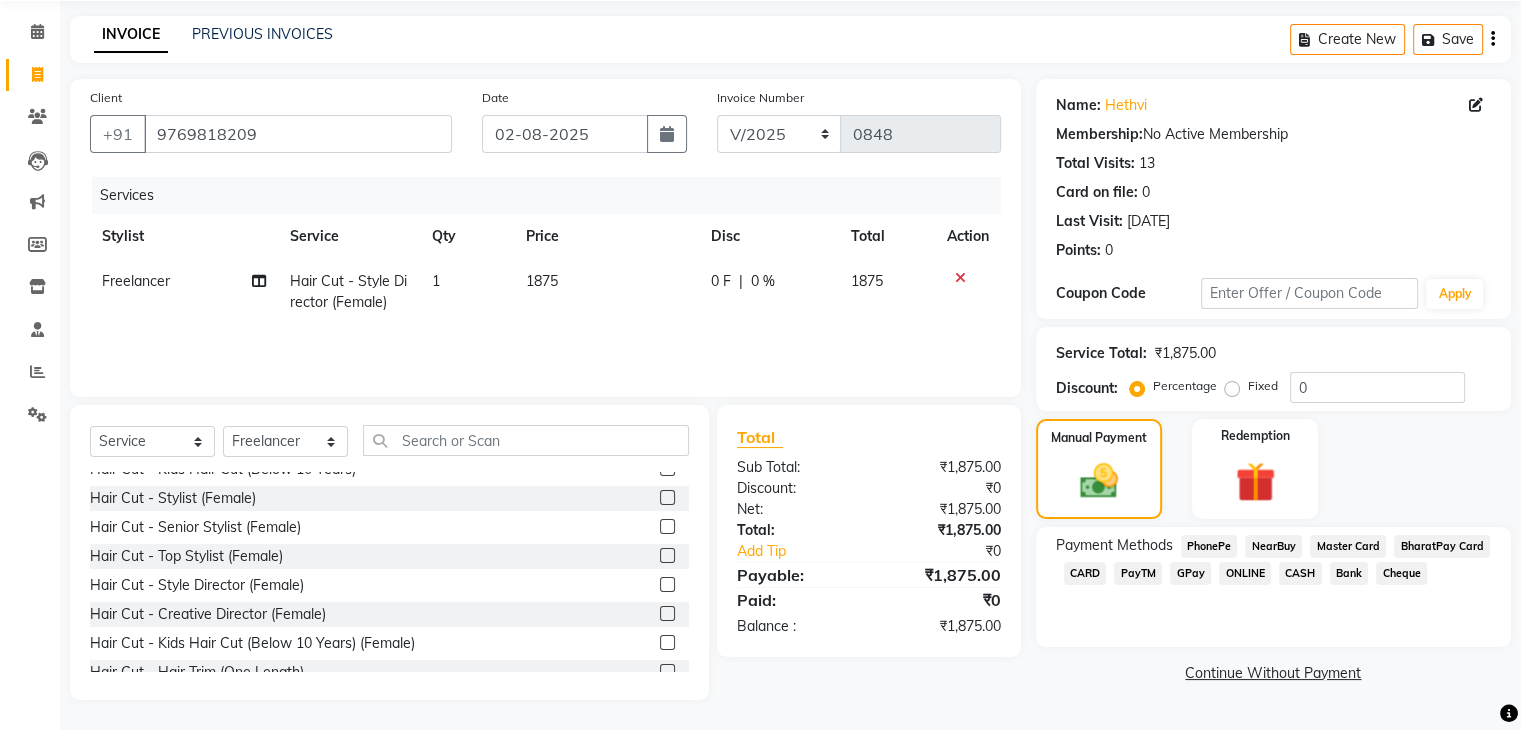 click on "GPay" 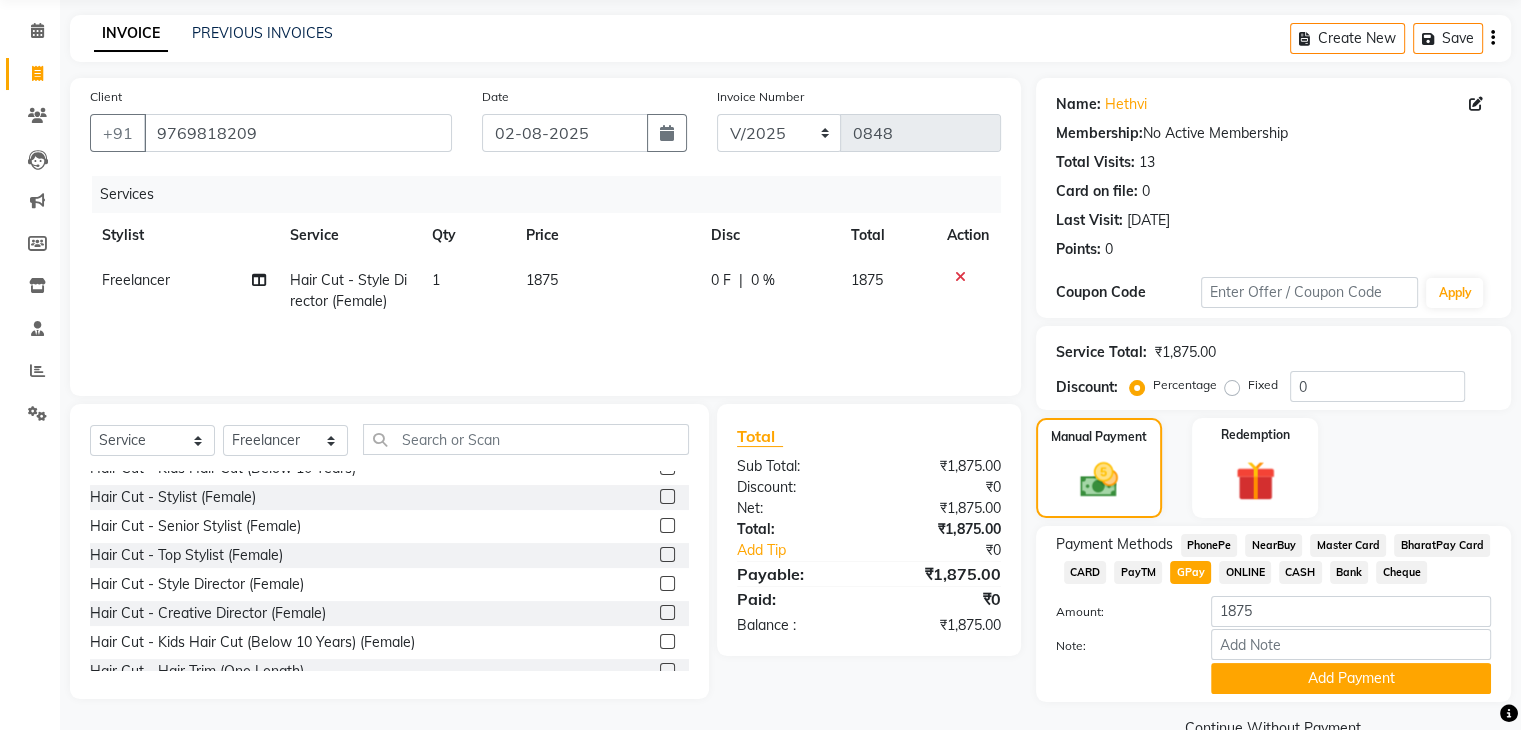 scroll, scrollTop: 117, scrollLeft: 0, axis: vertical 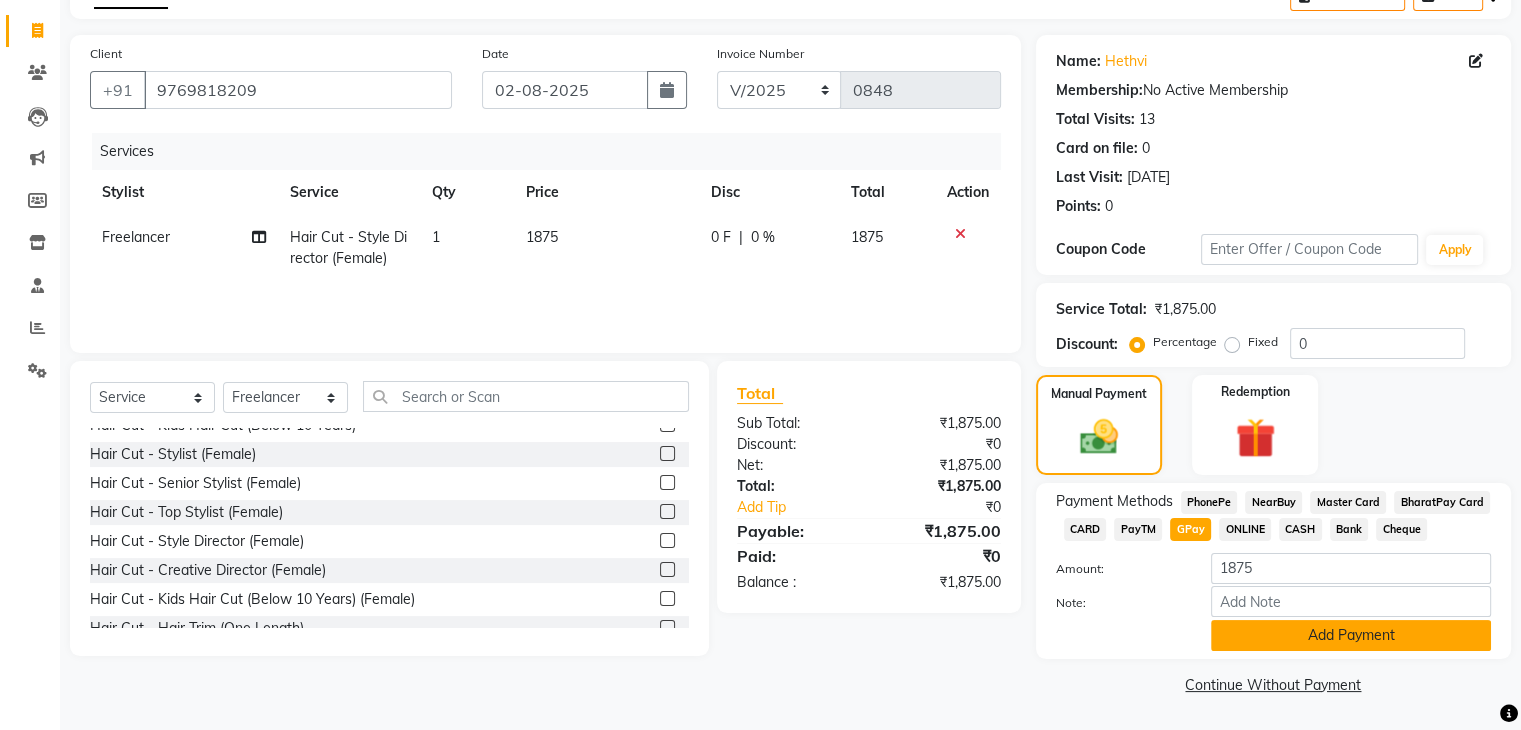 click on "Add Payment" 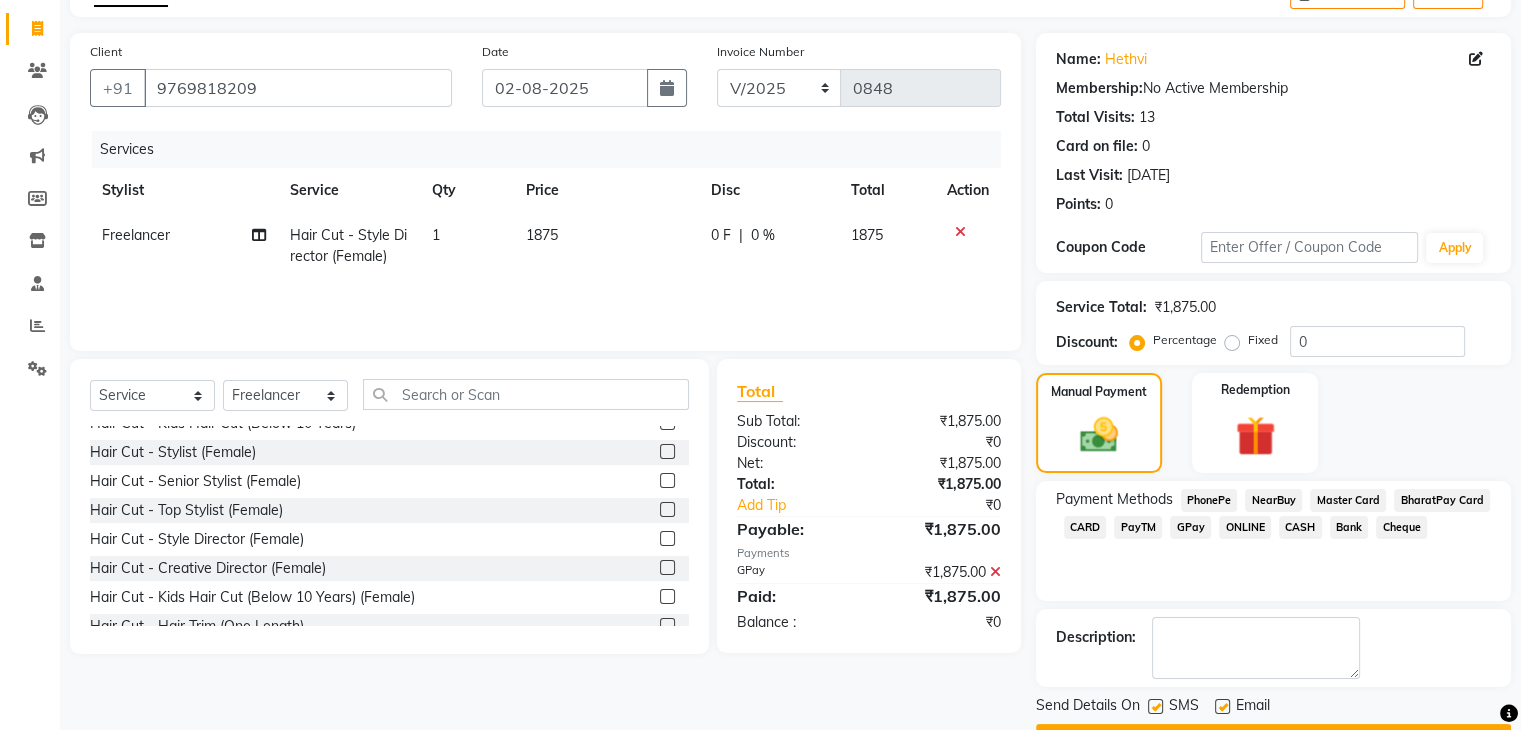 scroll, scrollTop: 171, scrollLeft: 0, axis: vertical 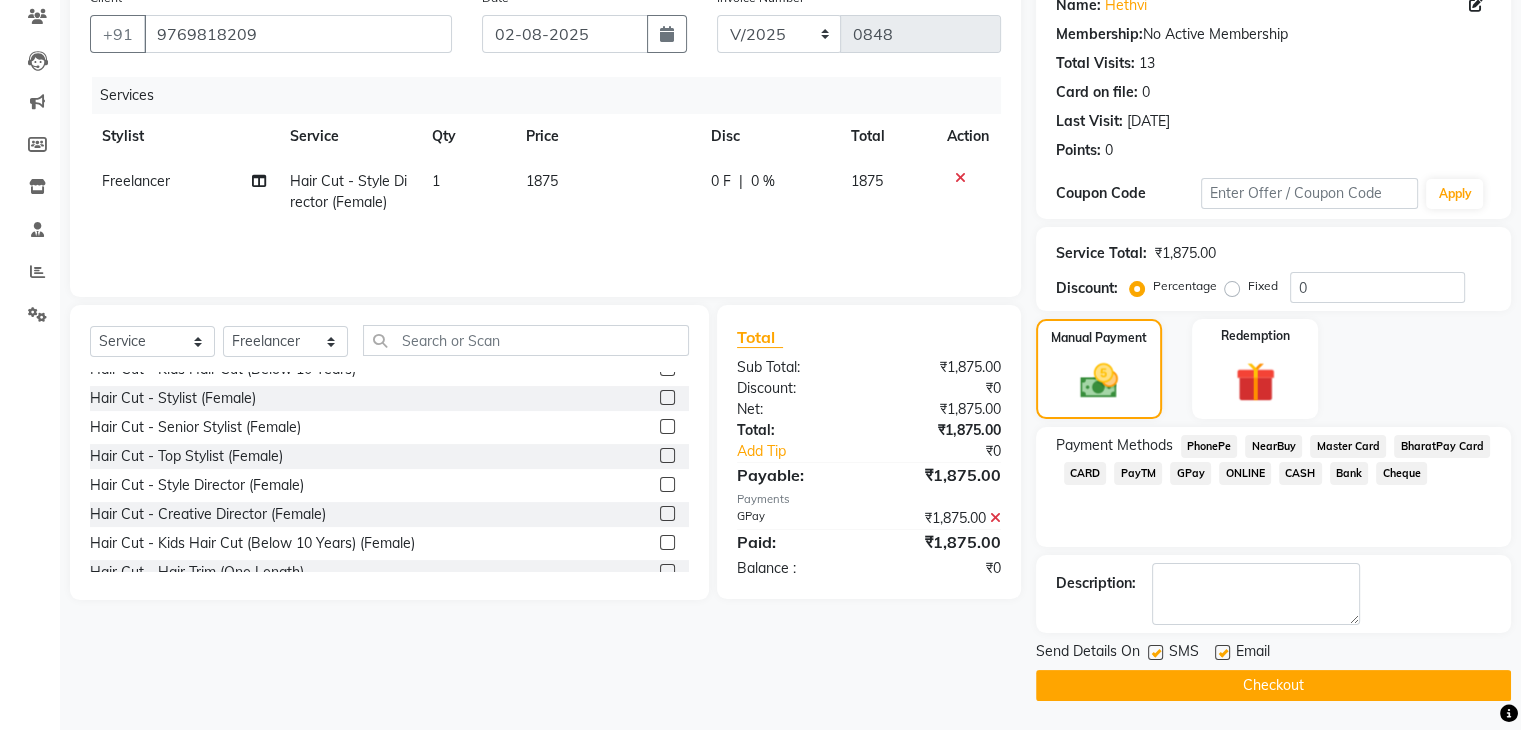 click on "Send Details On SMS Email" 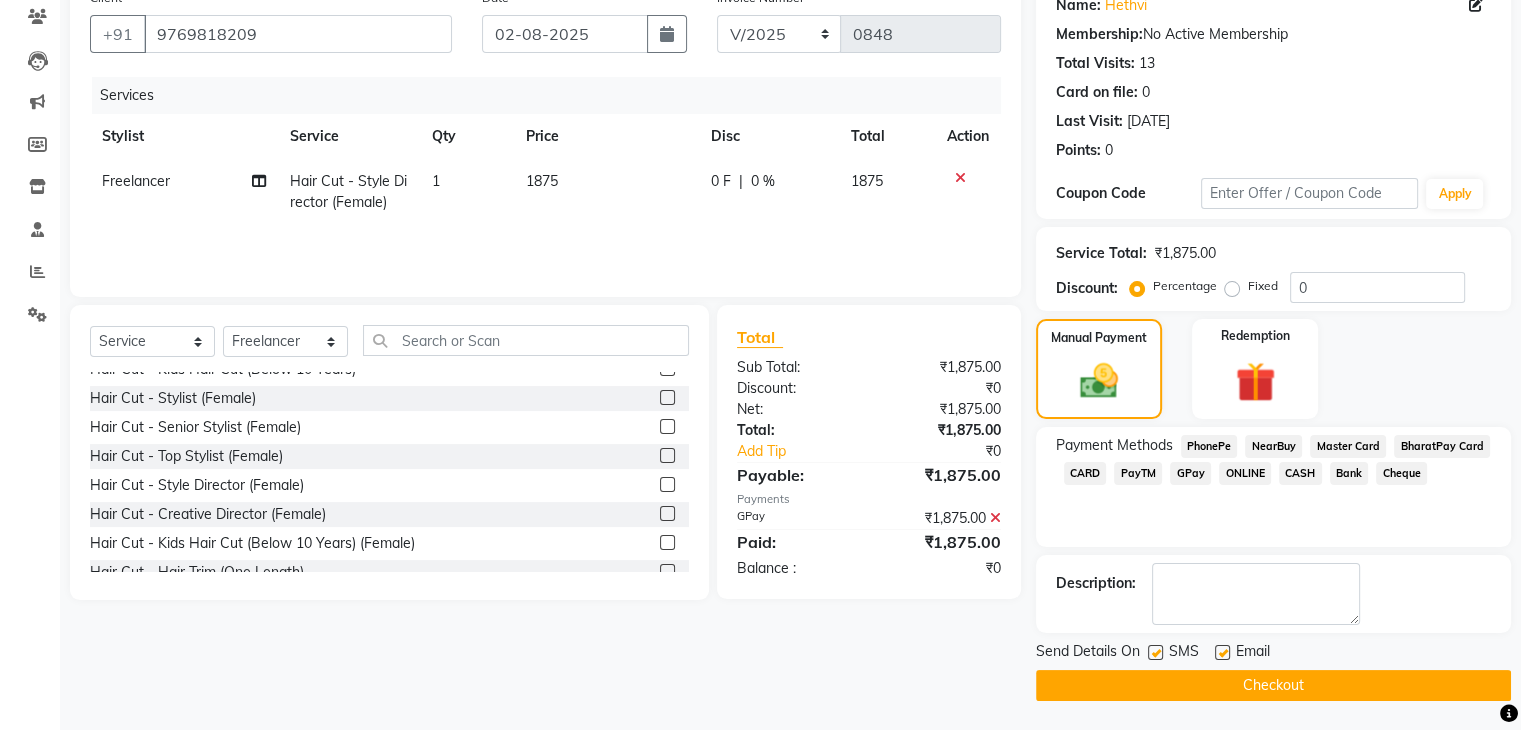 click 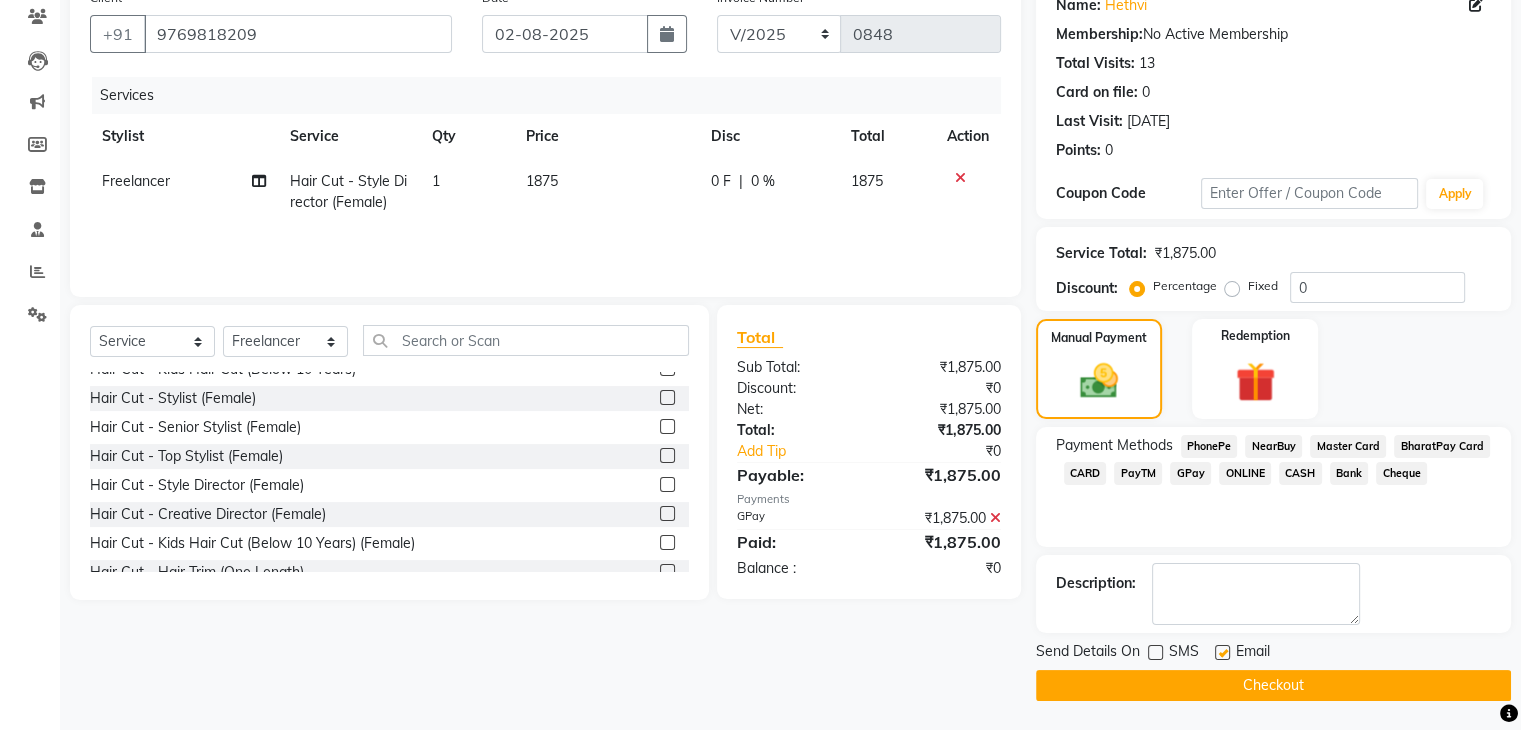 click 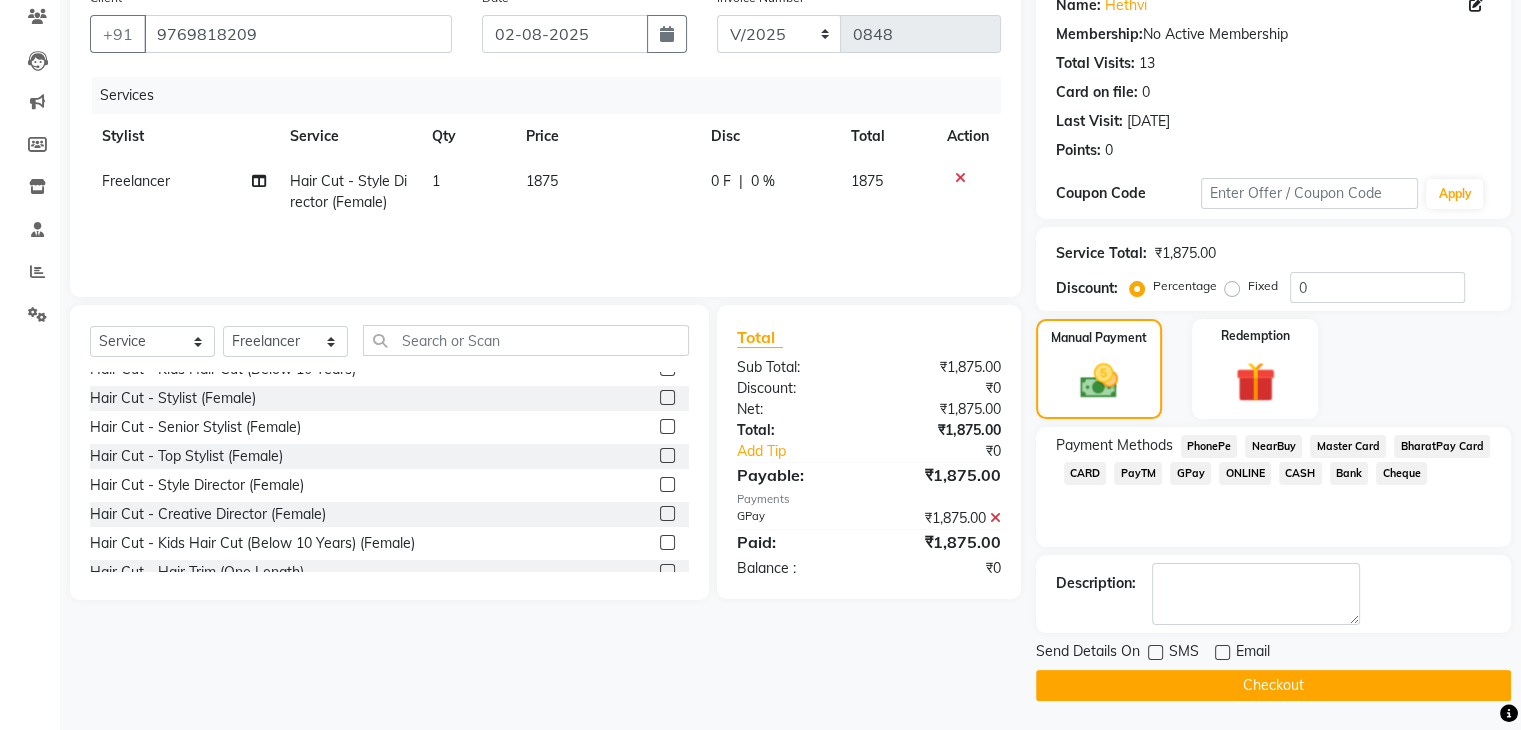 click on "Checkout" 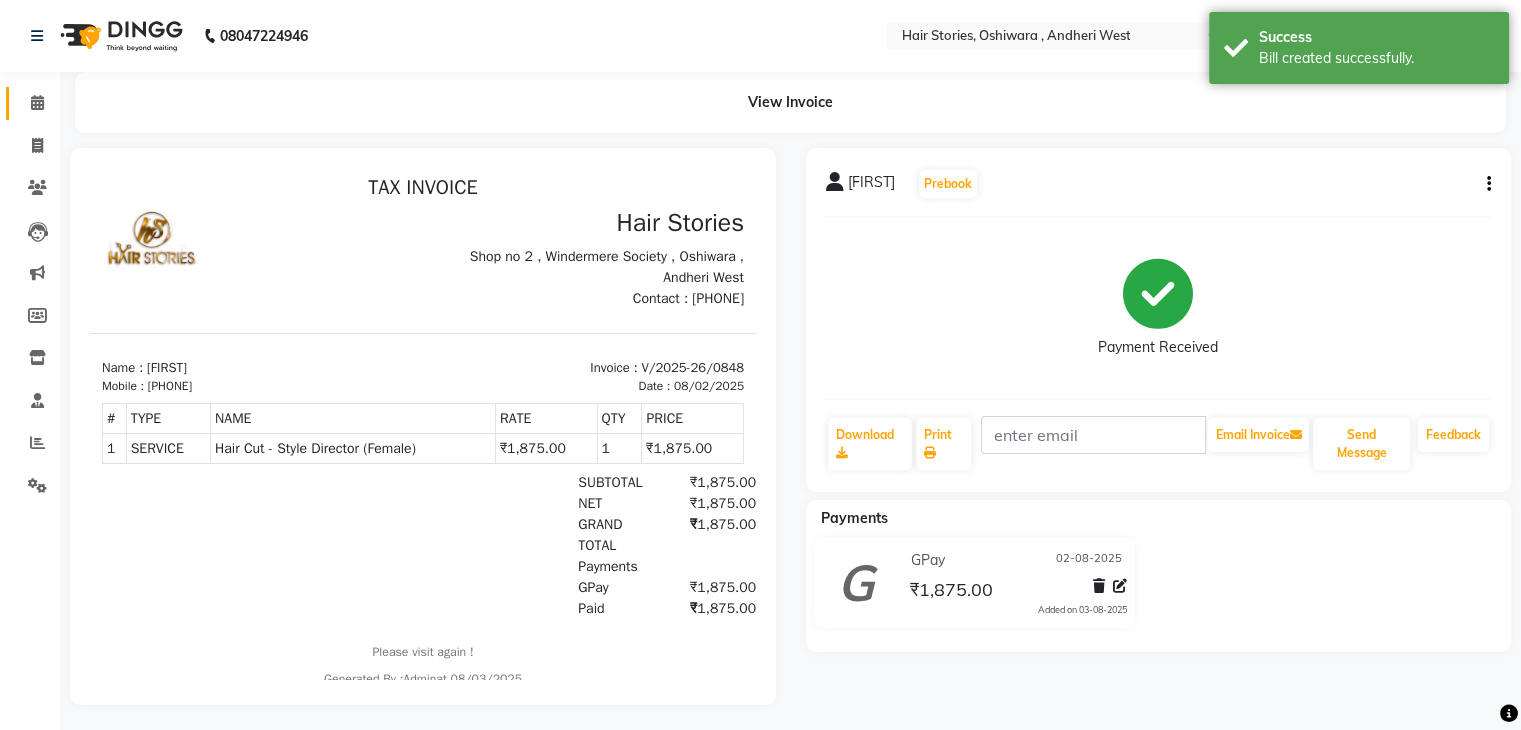 scroll, scrollTop: 0, scrollLeft: 0, axis: both 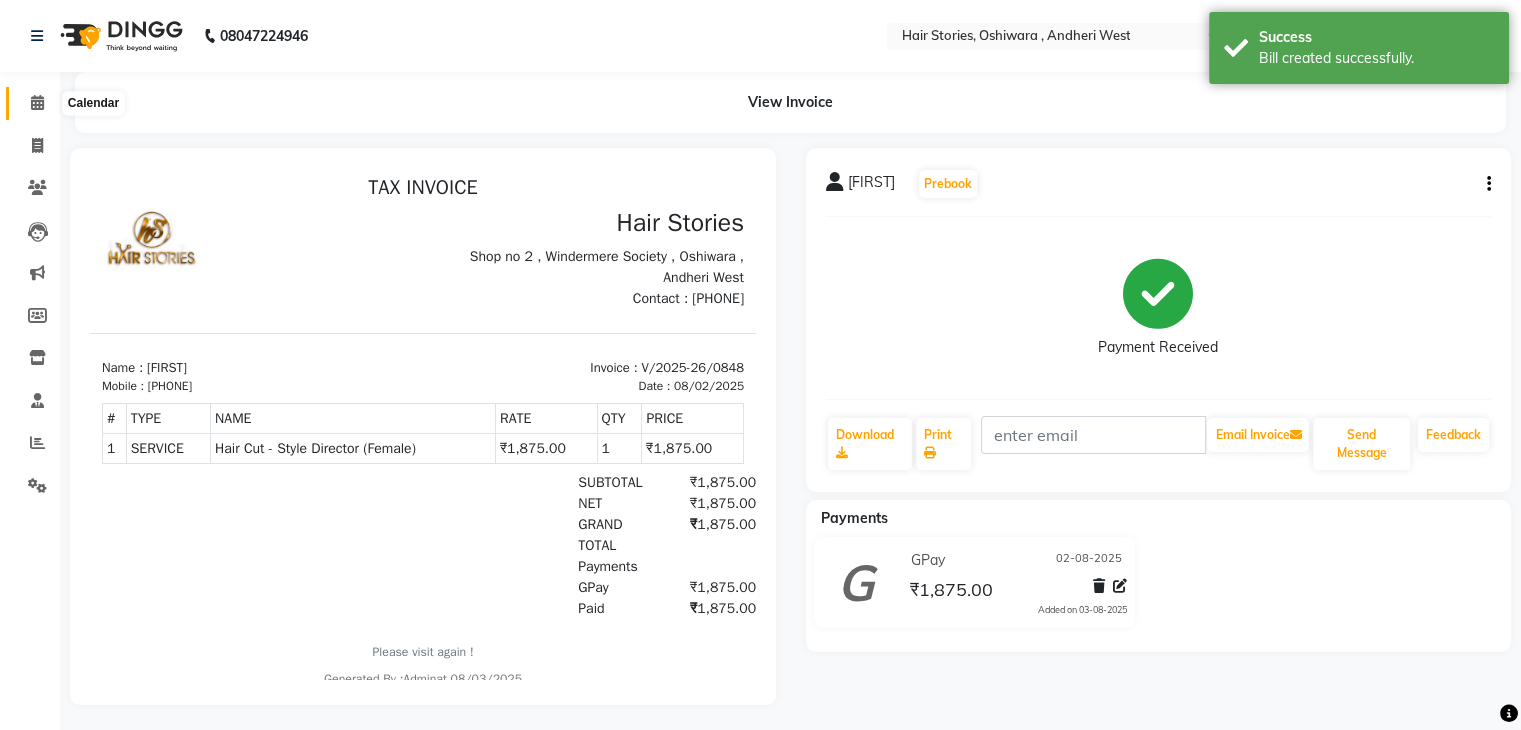 click 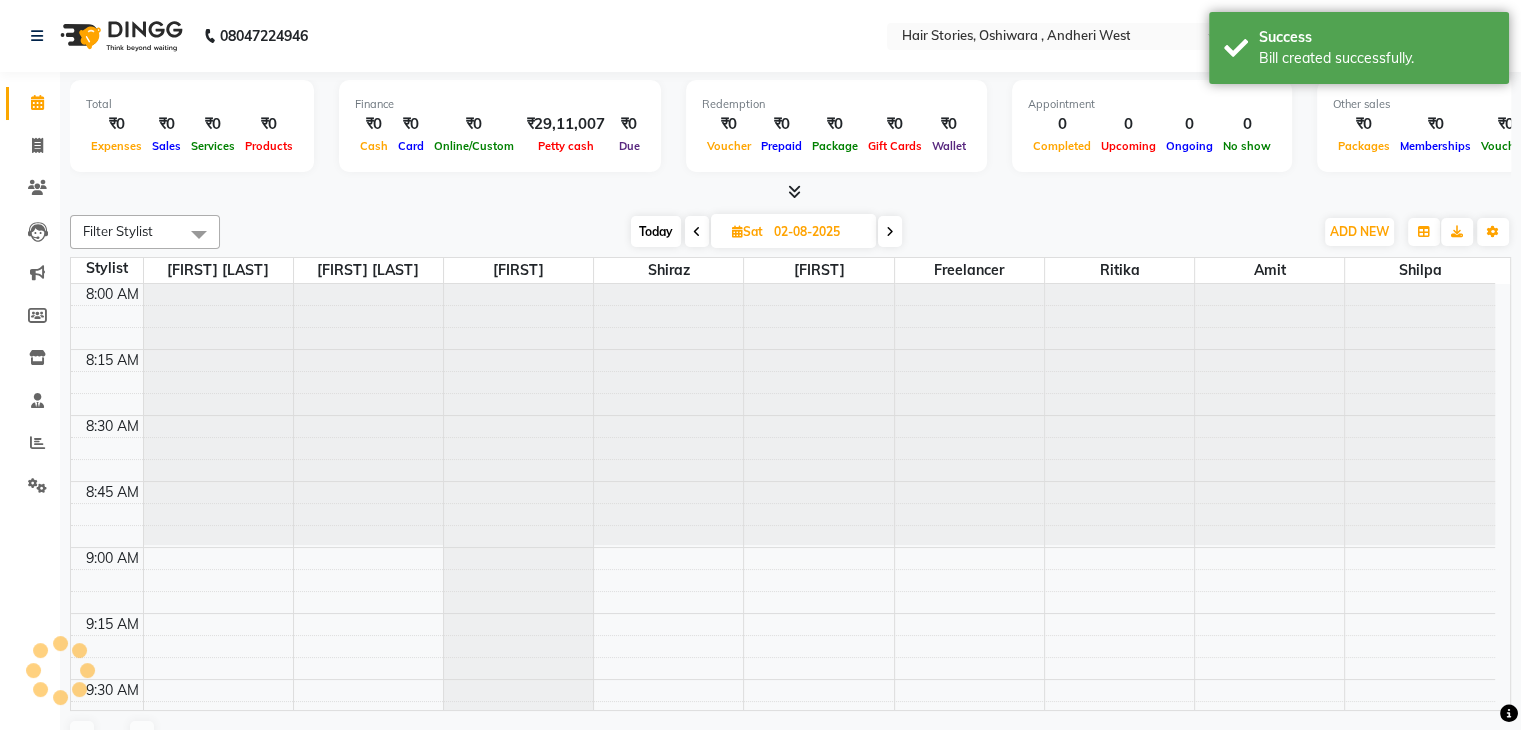 scroll, scrollTop: 1571, scrollLeft: 0, axis: vertical 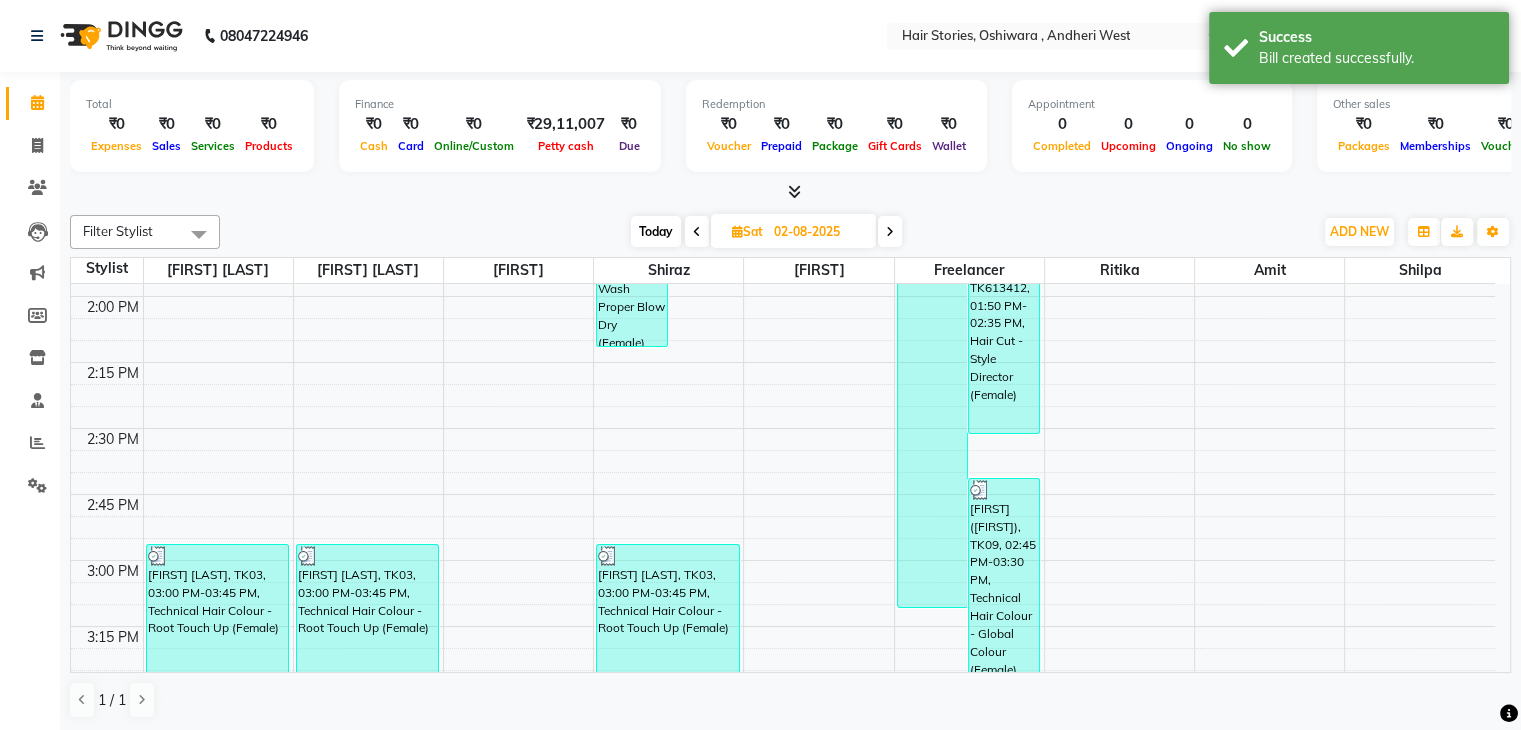 click at bounding box center (794, 191) 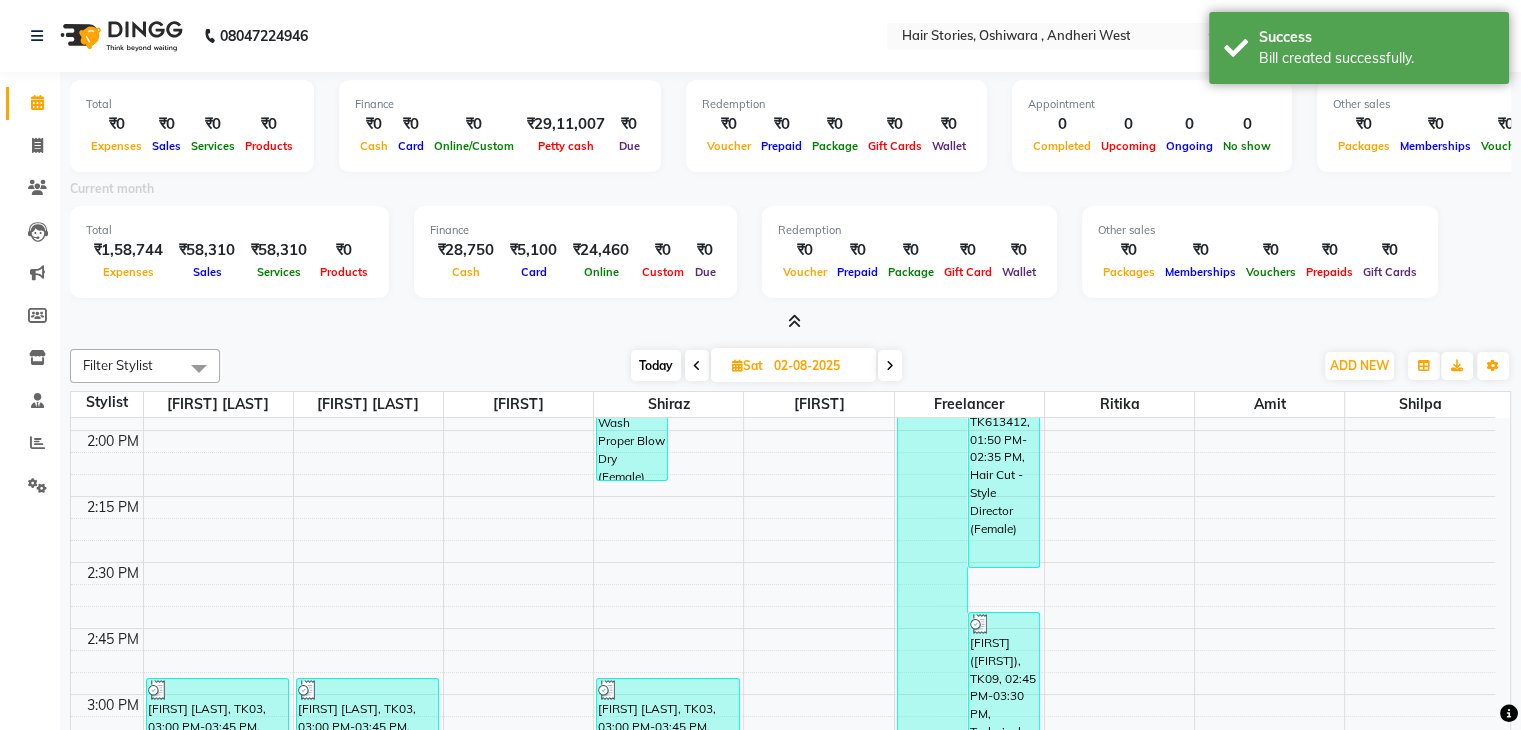 click at bounding box center (794, 321) 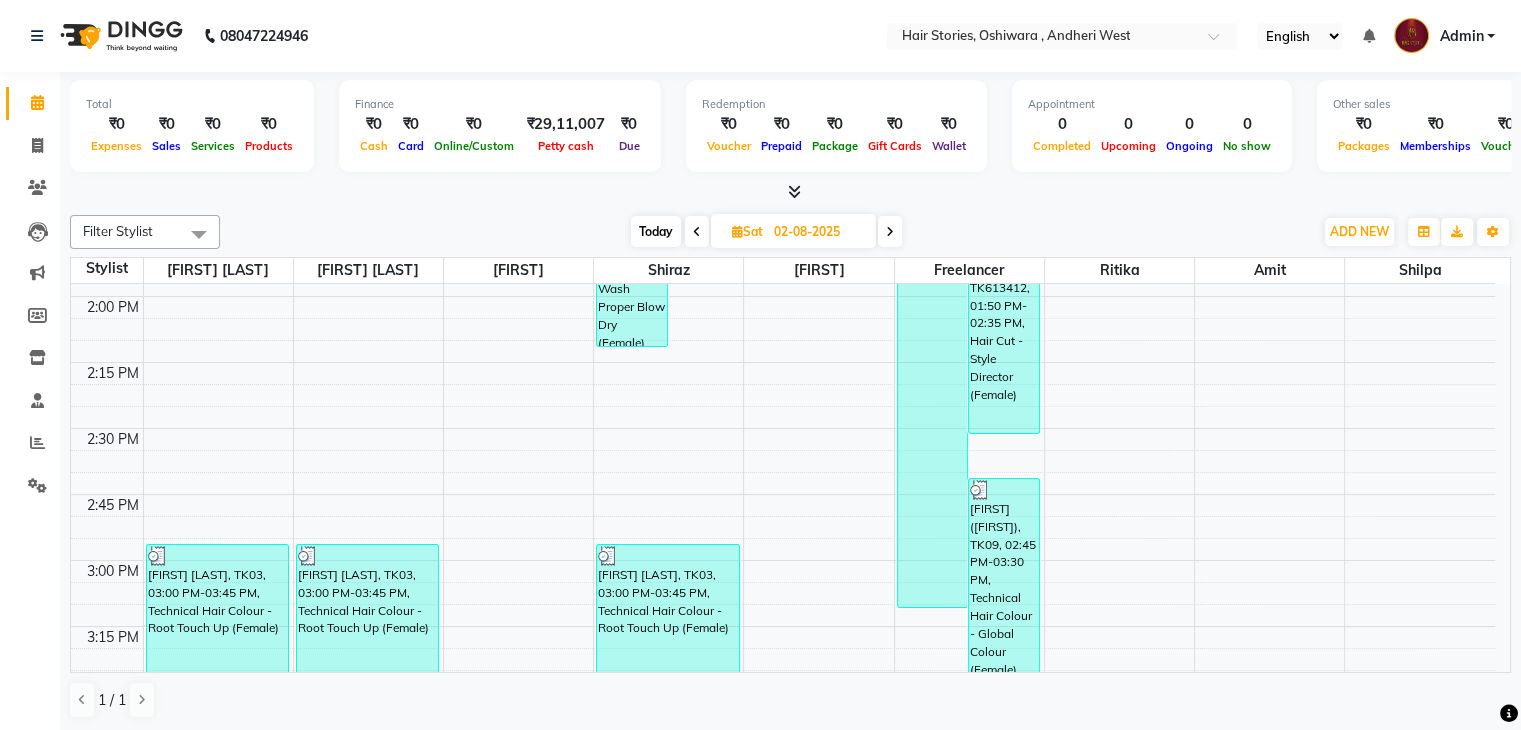 click on "Today" at bounding box center [656, 231] 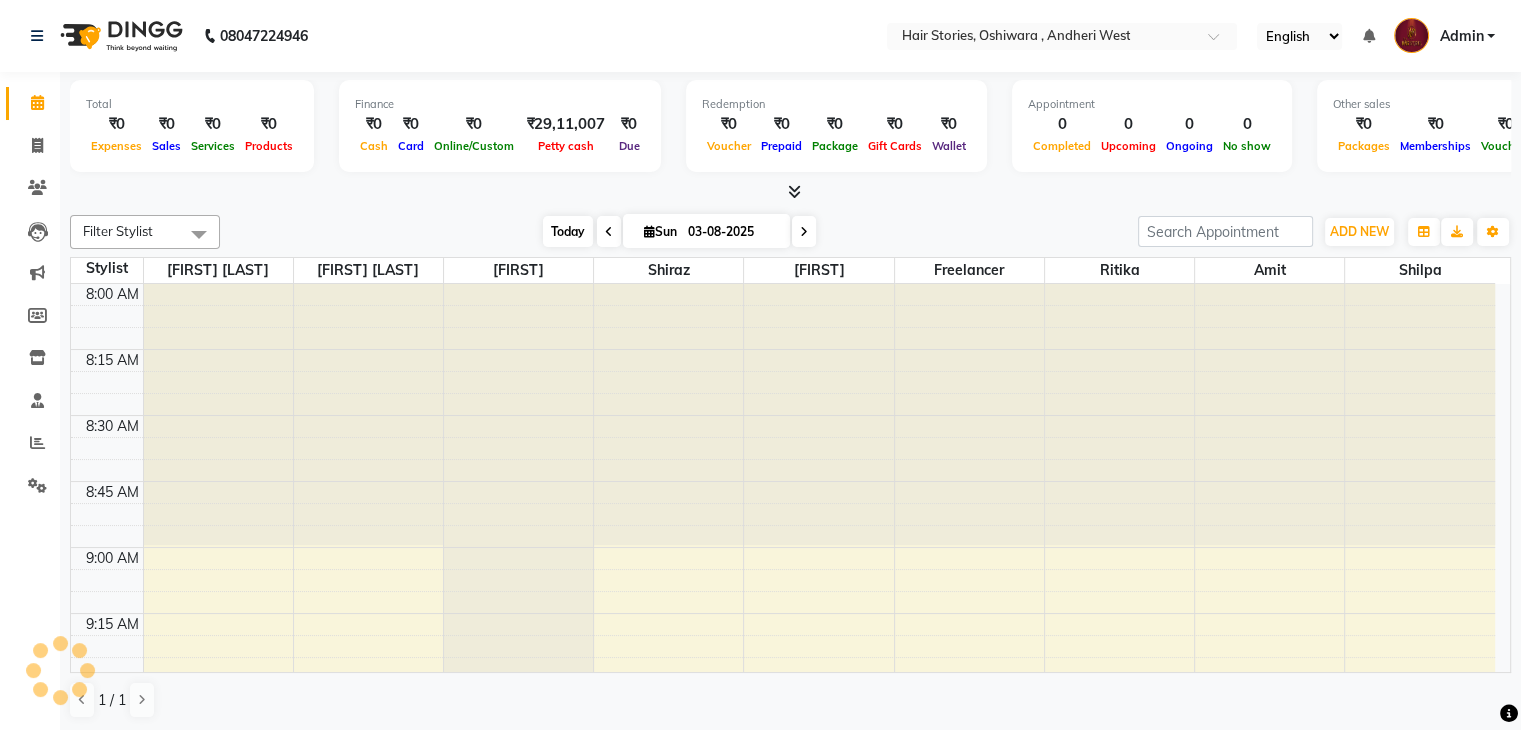 scroll, scrollTop: 1571, scrollLeft: 0, axis: vertical 